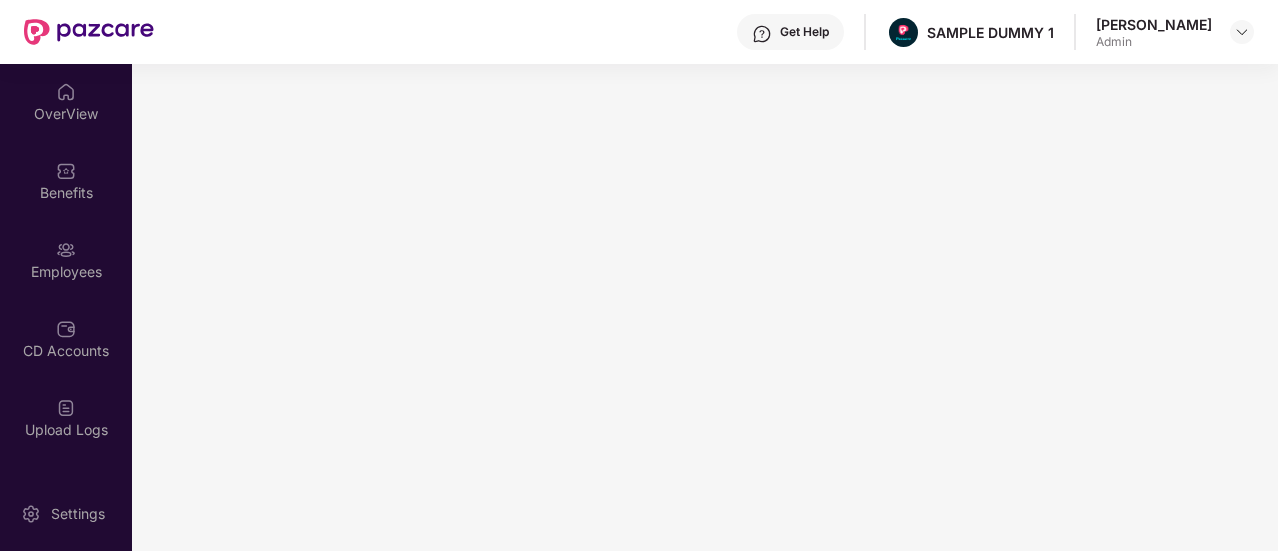 scroll, scrollTop: 0, scrollLeft: 0, axis: both 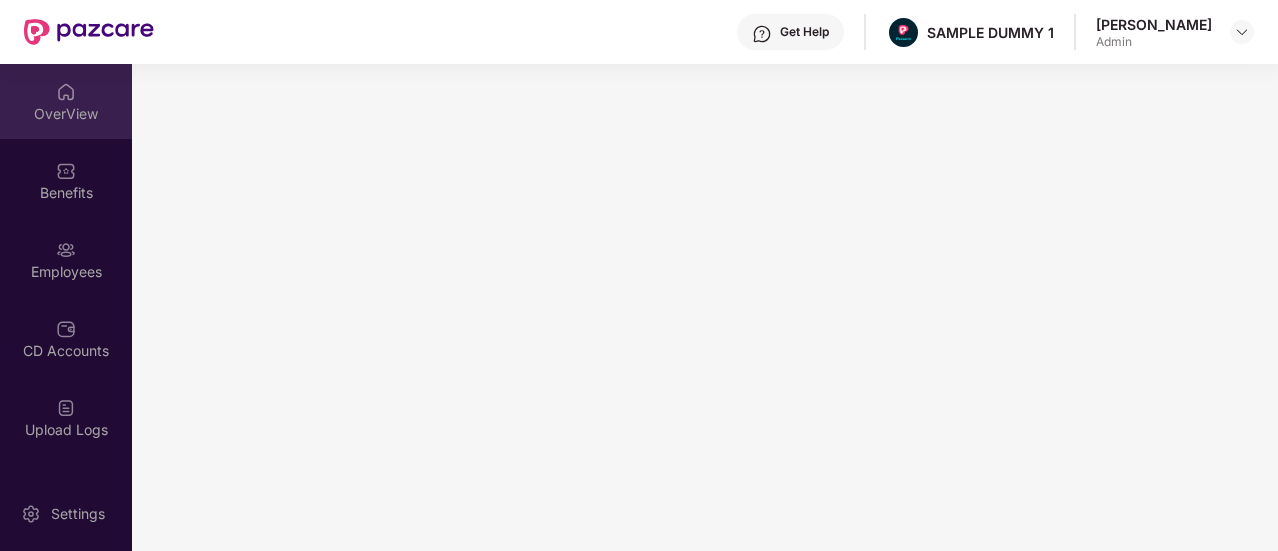 click on "OverView" at bounding box center [66, 114] 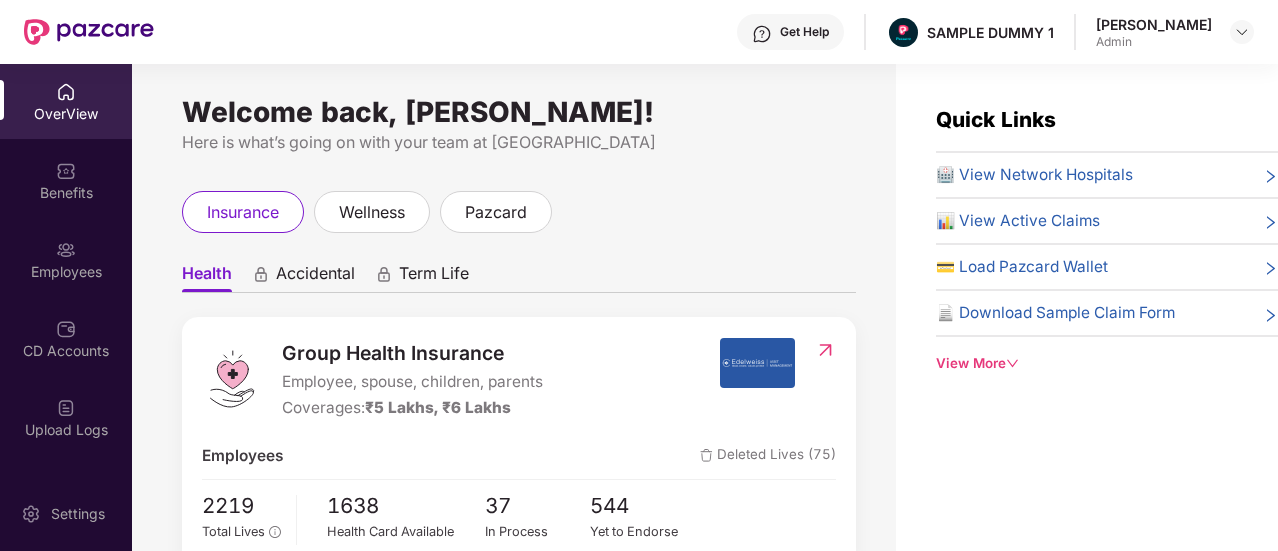 click on "View More" at bounding box center (1107, 363) 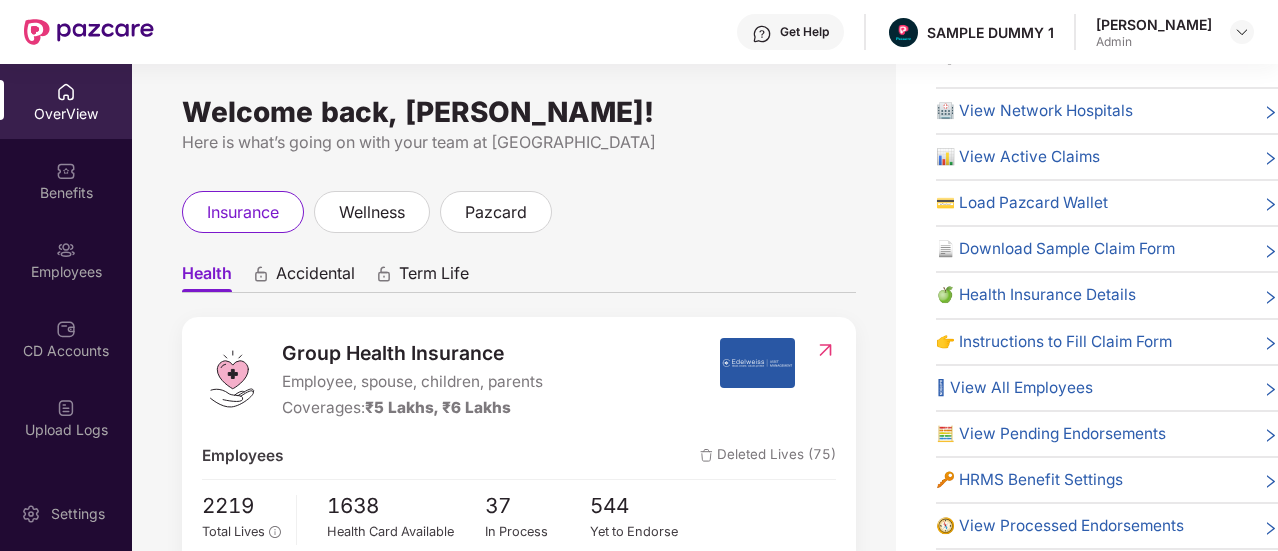 scroll, scrollTop: 74, scrollLeft: 0, axis: vertical 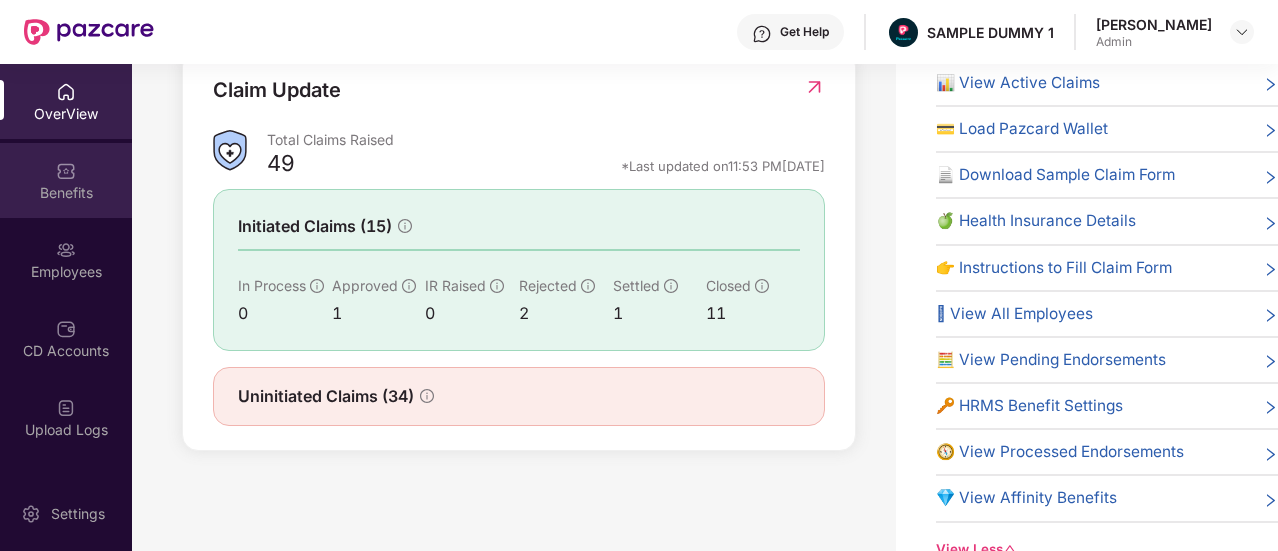 click at bounding box center [66, 171] 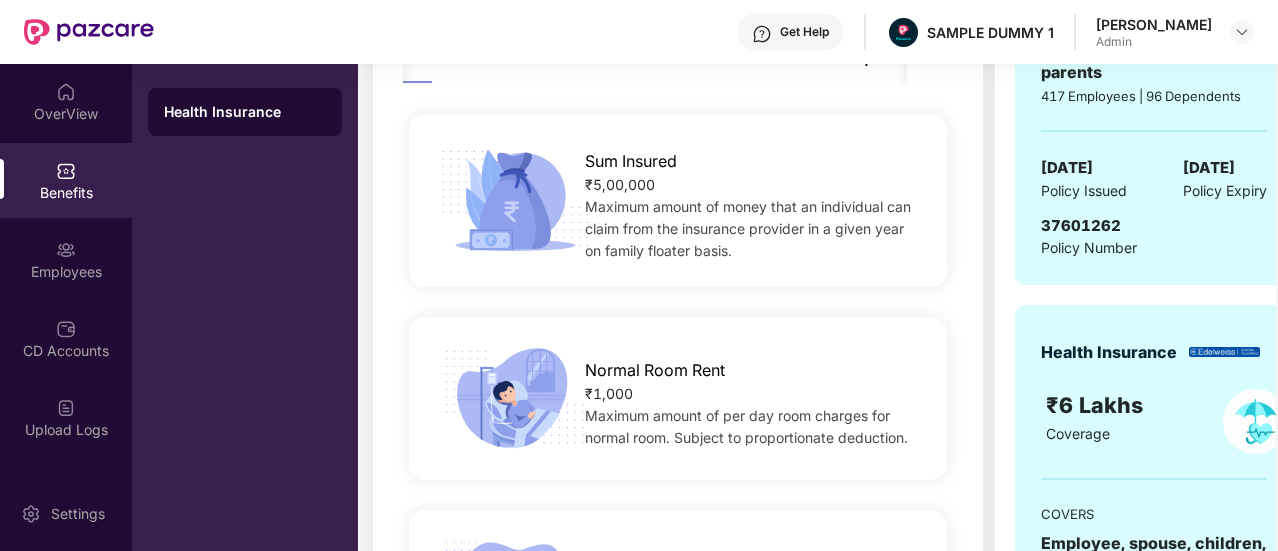 scroll, scrollTop: 345, scrollLeft: 0, axis: vertical 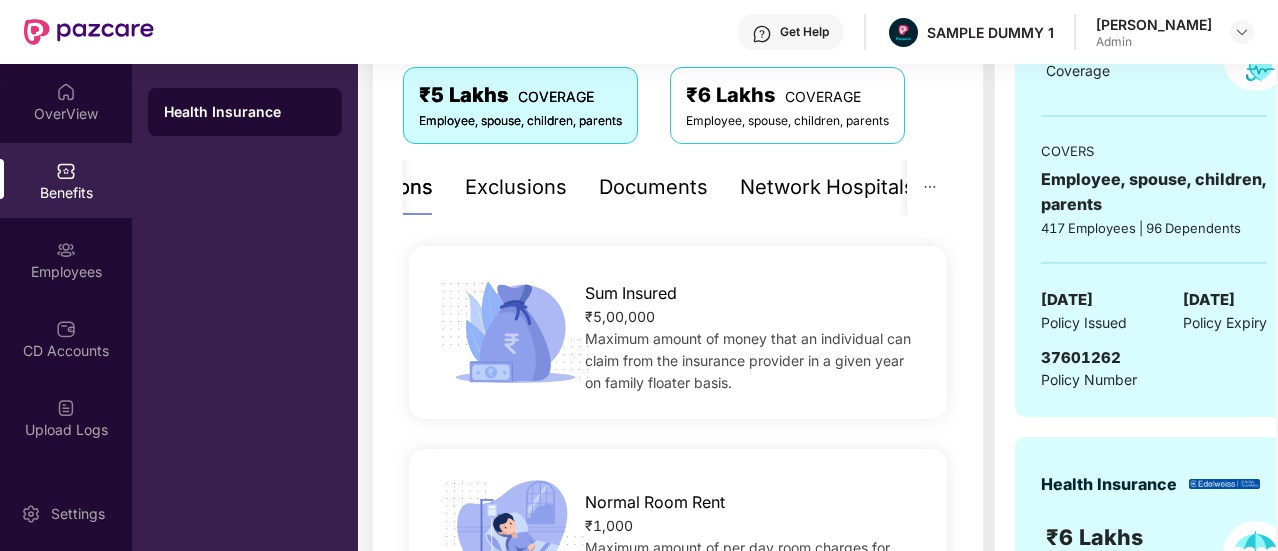 click on "Exclusions" at bounding box center (516, 187) 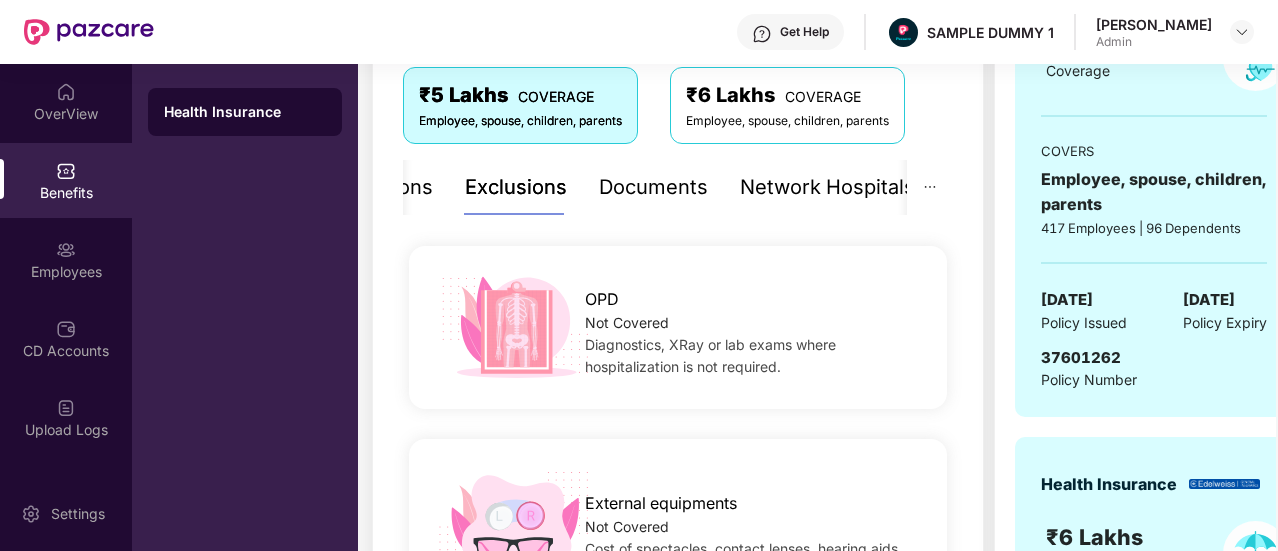 click on "Documents" at bounding box center [653, 187] 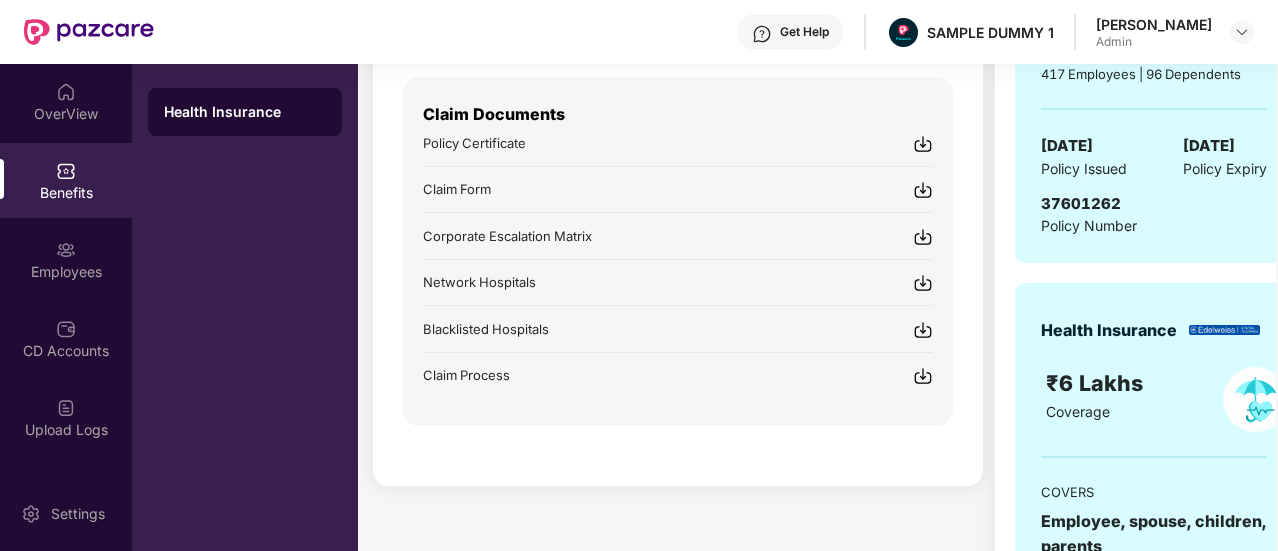 scroll, scrollTop: 391, scrollLeft: 0, axis: vertical 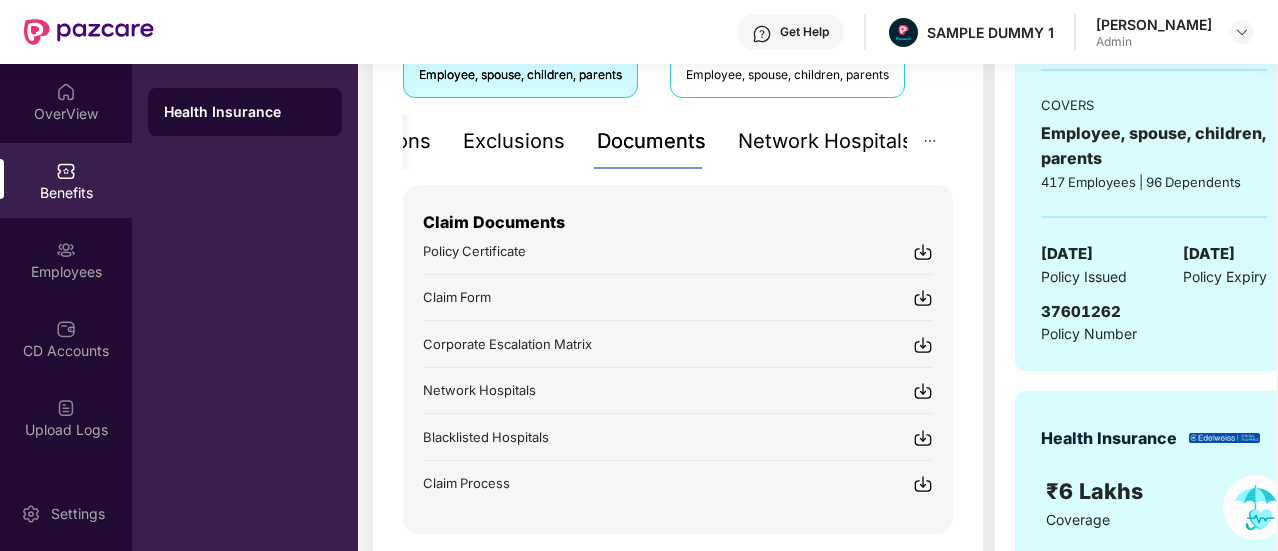 click on "Network Hospitals" at bounding box center (825, 141) 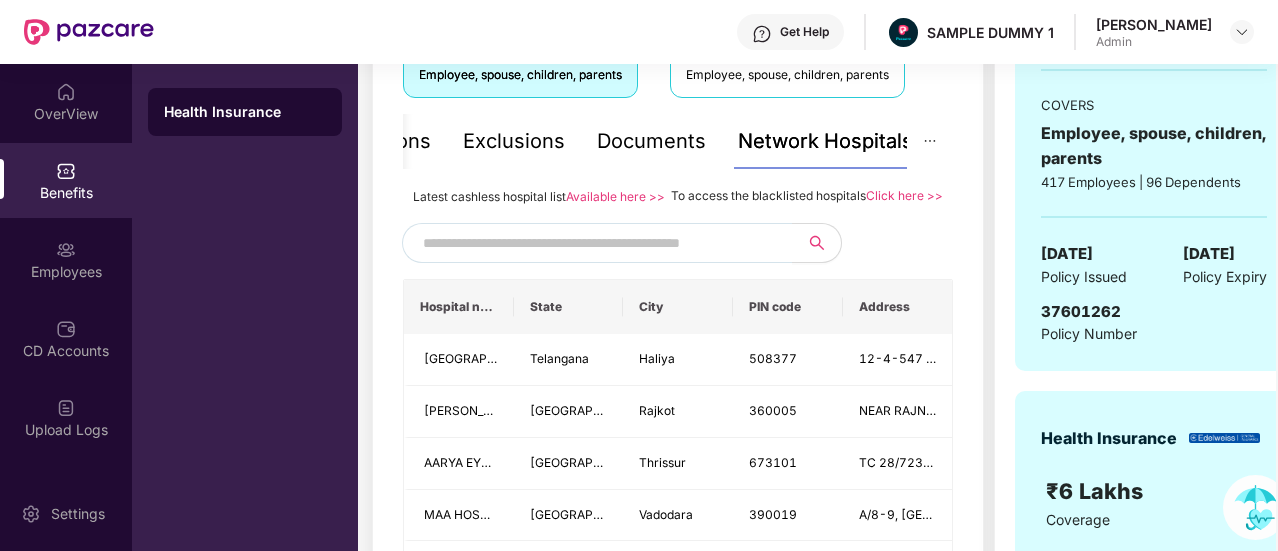 click at bounding box center [594, 243] 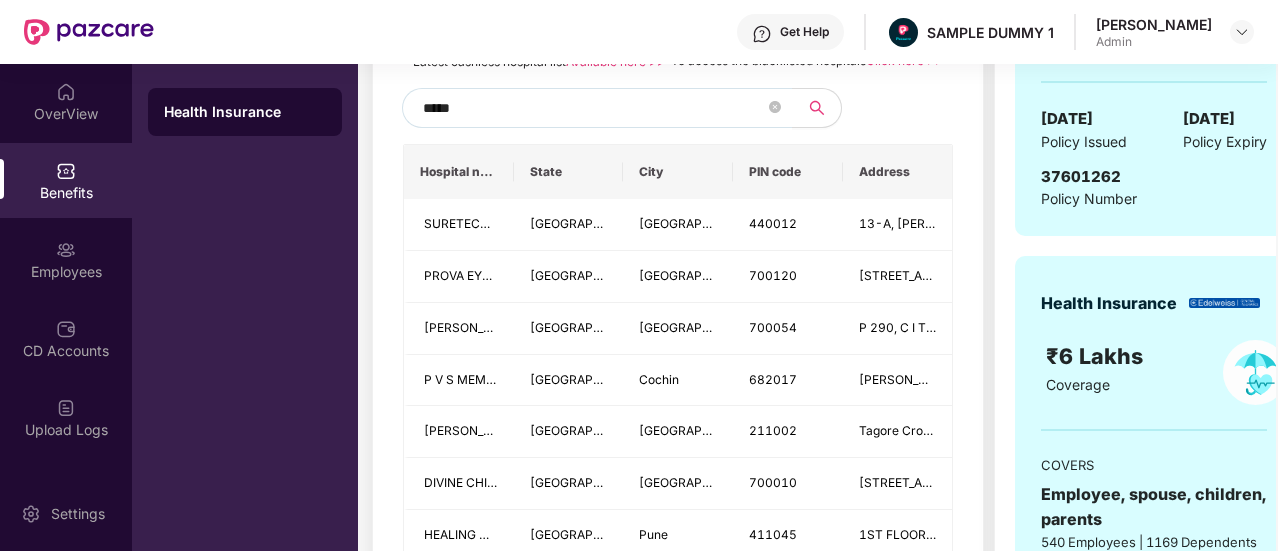 scroll, scrollTop: 453, scrollLeft: 0, axis: vertical 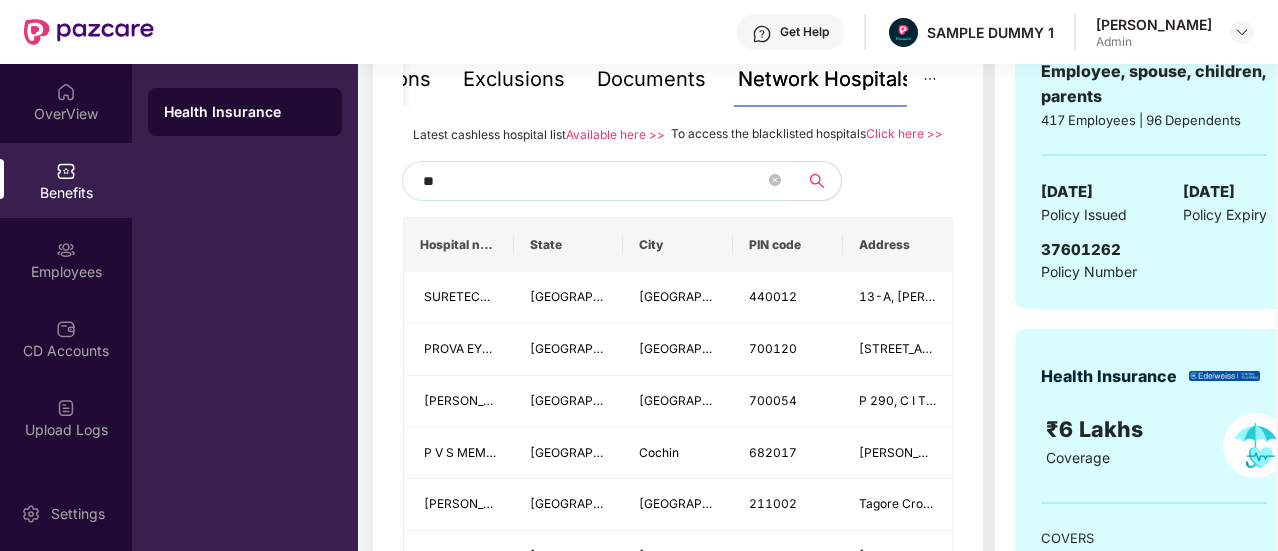 type on "*" 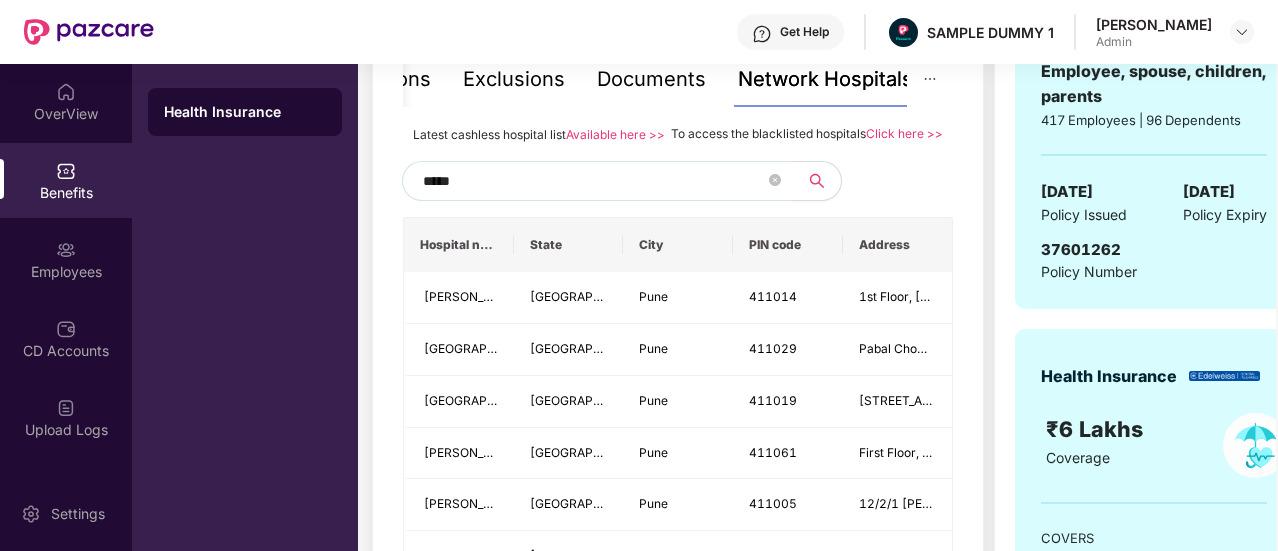type on "******" 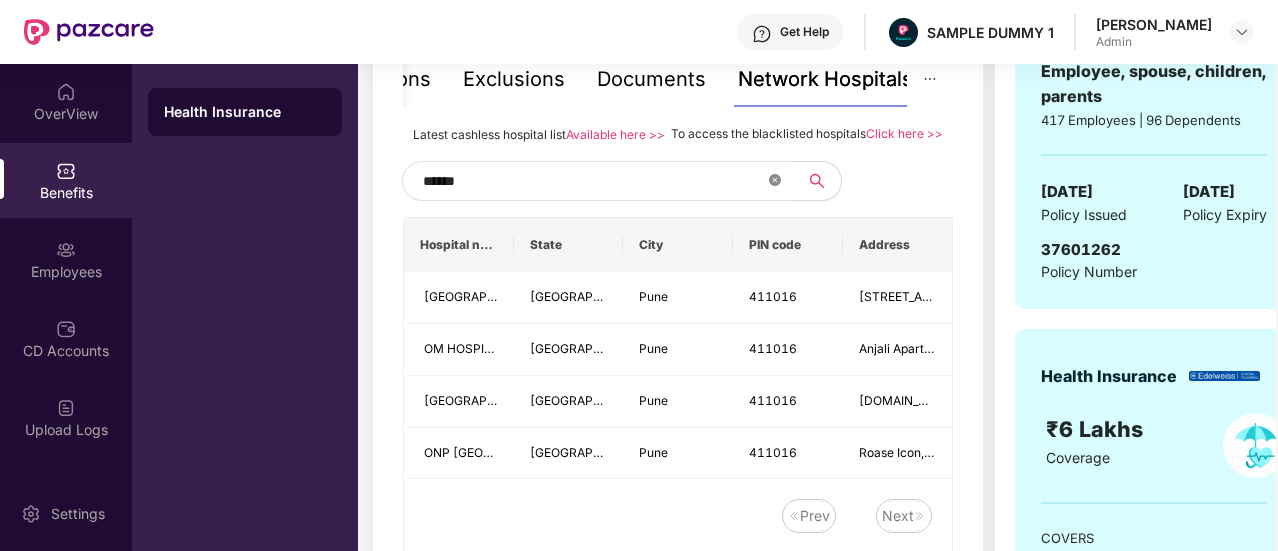 click 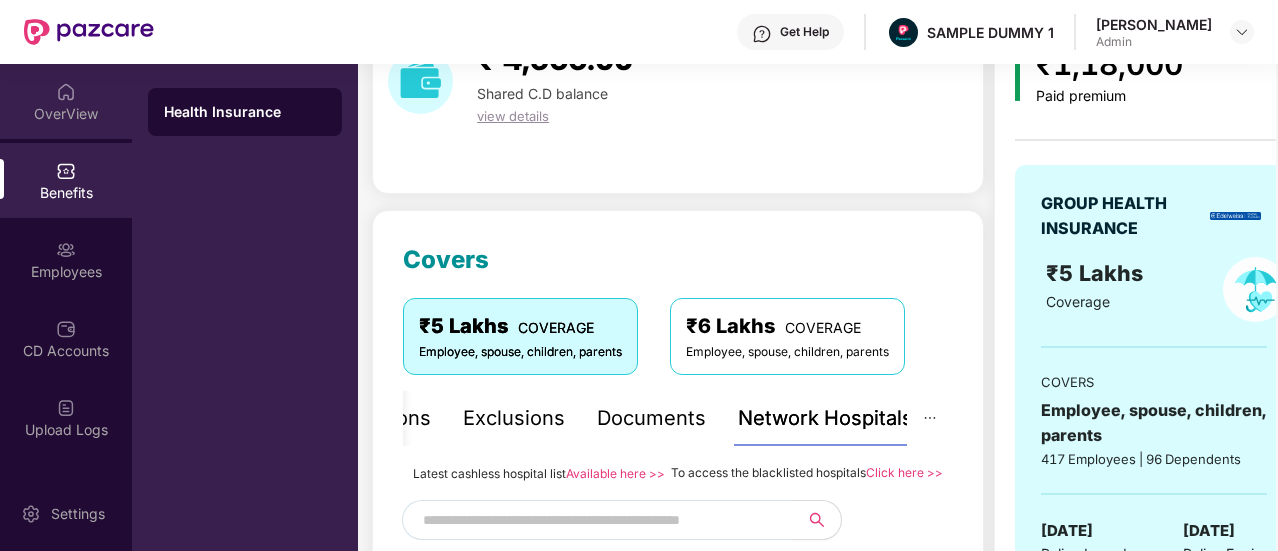 scroll, scrollTop: 75, scrollLeft: 0, axis: vertical 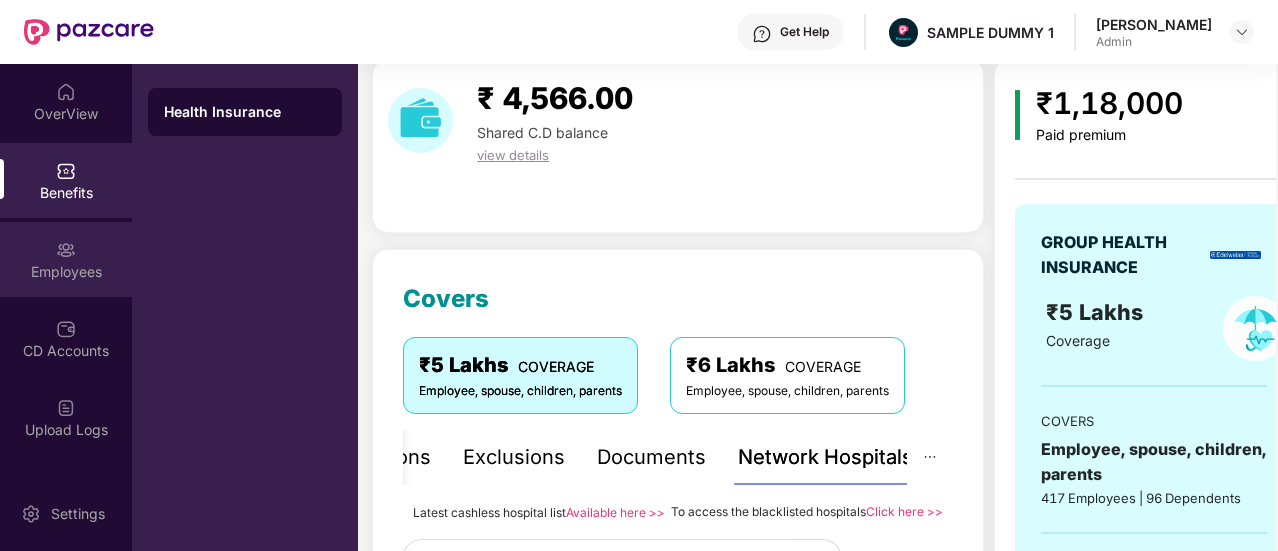 click at bounding box center (66, 250) 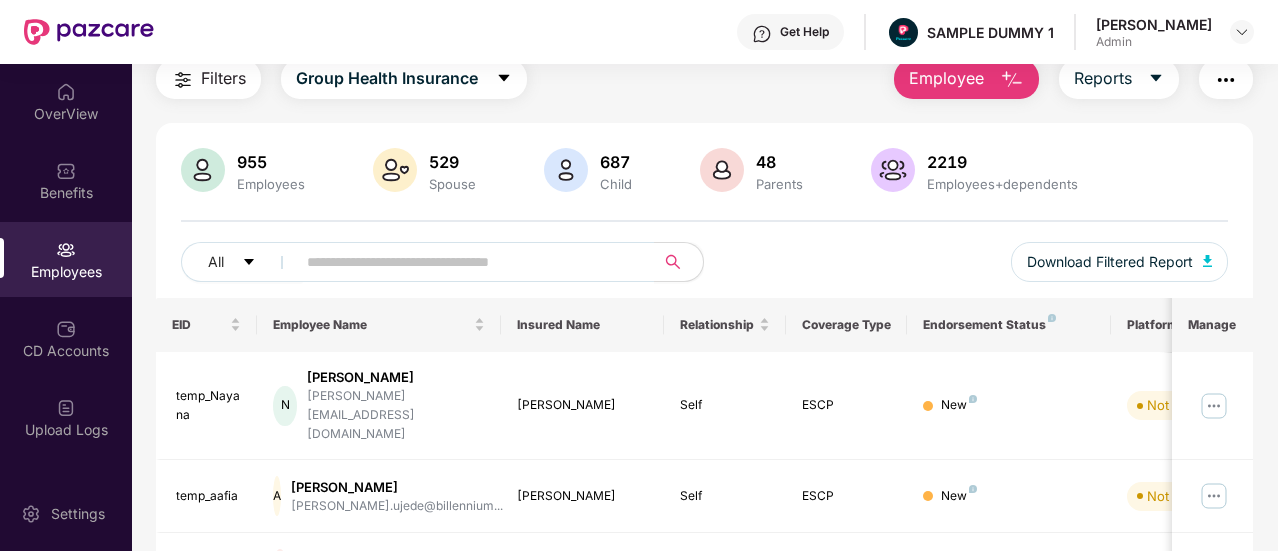 scroll, scrollTop: 0, scrollLeft: 0, axis: both 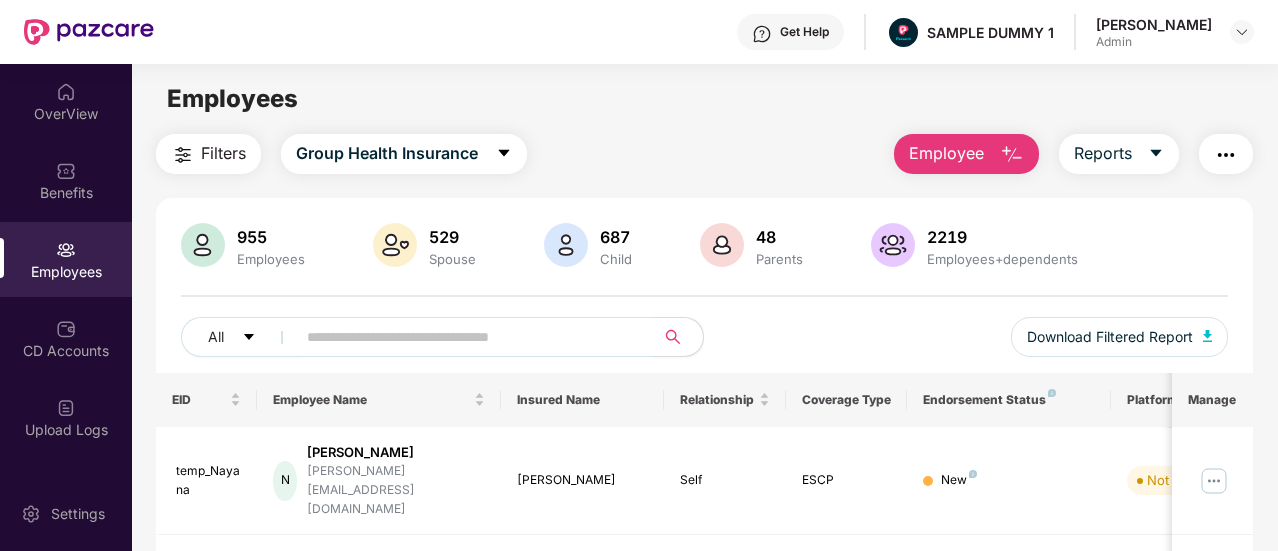 click on "Employee" at bounding box center [946, 153] 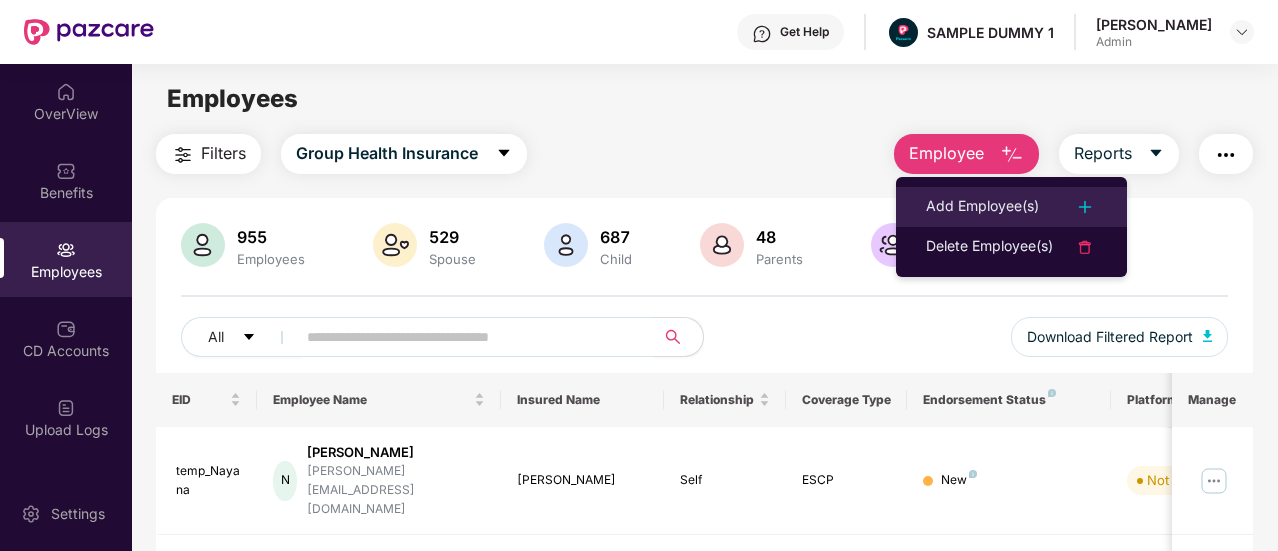 click on "Add Employee(s)" at bounding box center [982, 207] 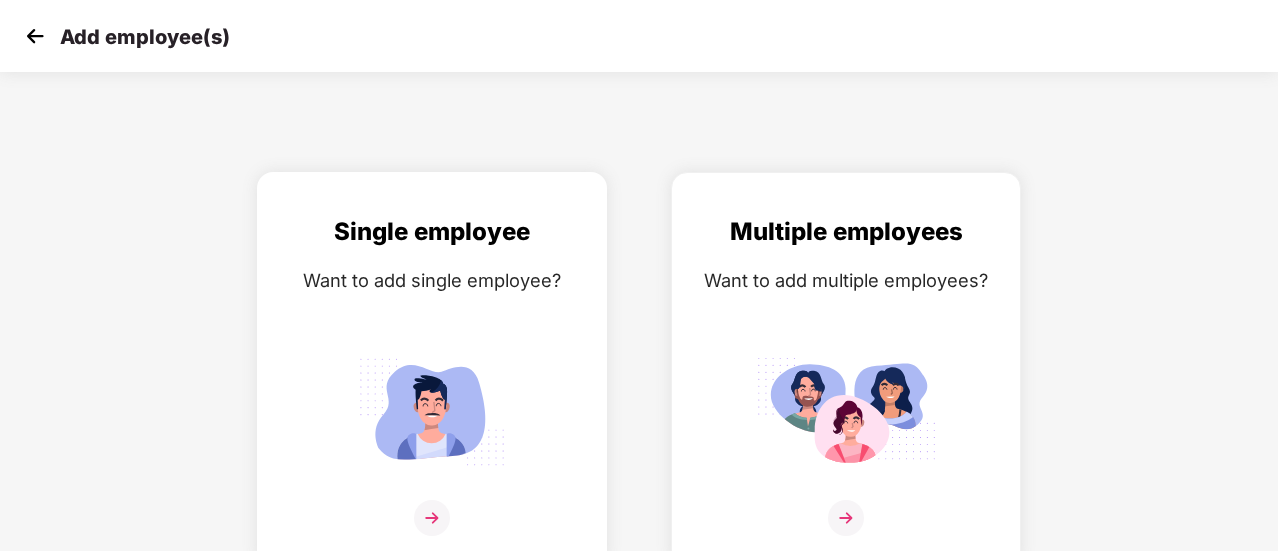 click on "Single employee Want to add single employee?" at bounding box center [432, 387] 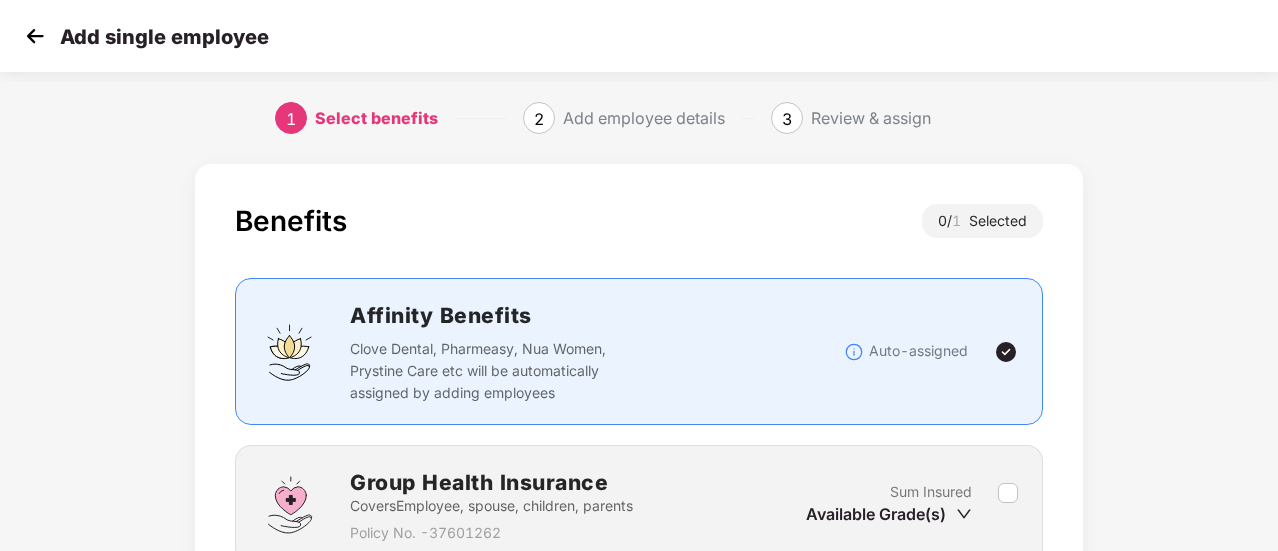 scroll, scrollTop: 186, scrollLeft: 0, axis: vertical 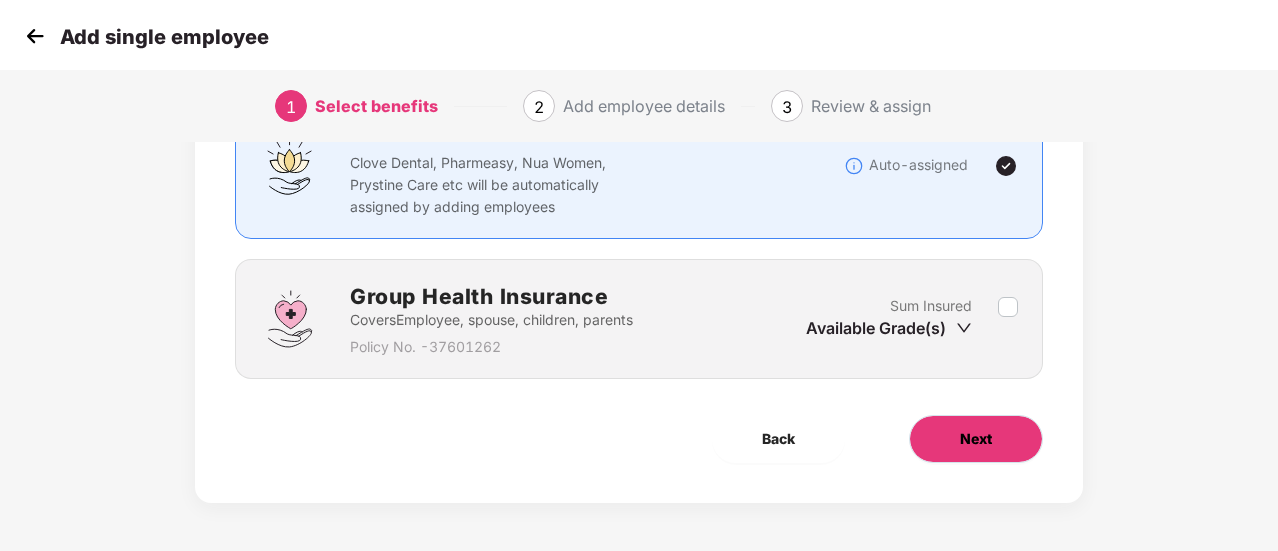 click on "Next" at bounding box center (976, 439) 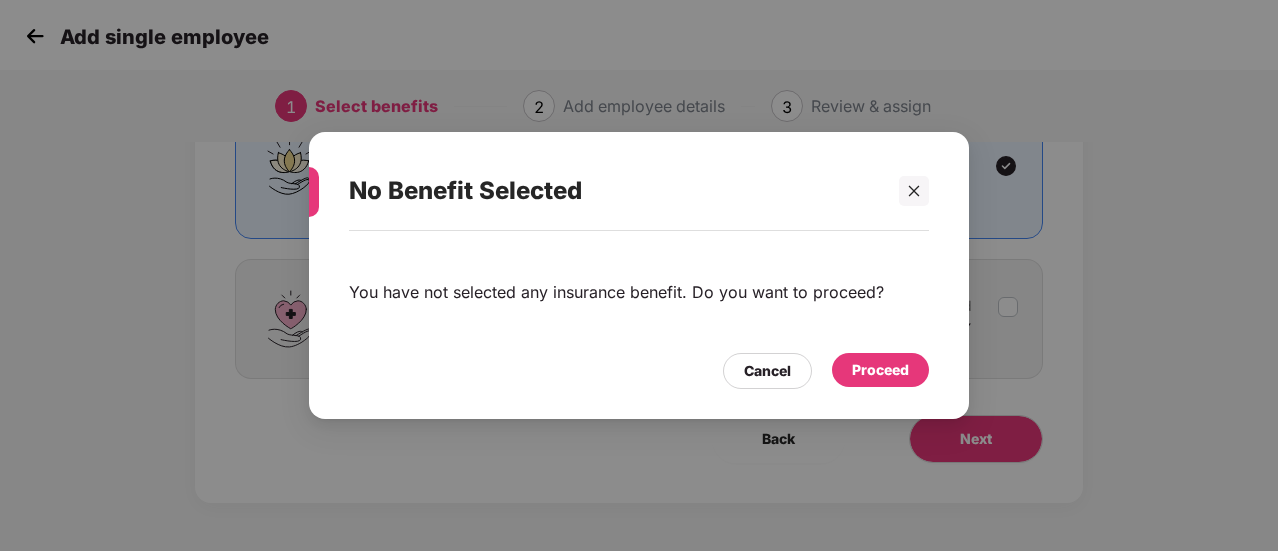 click on "Proceed" at bounding box center (880, 370) 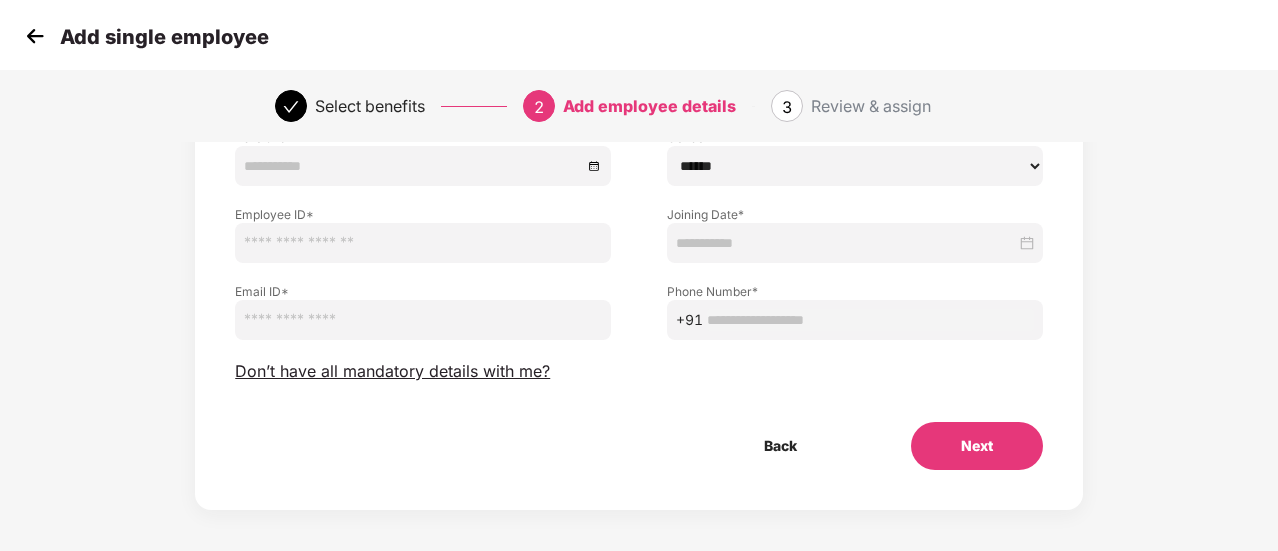 scroll, scrollTop: 248, scrollLeft: 0, axis: vertical 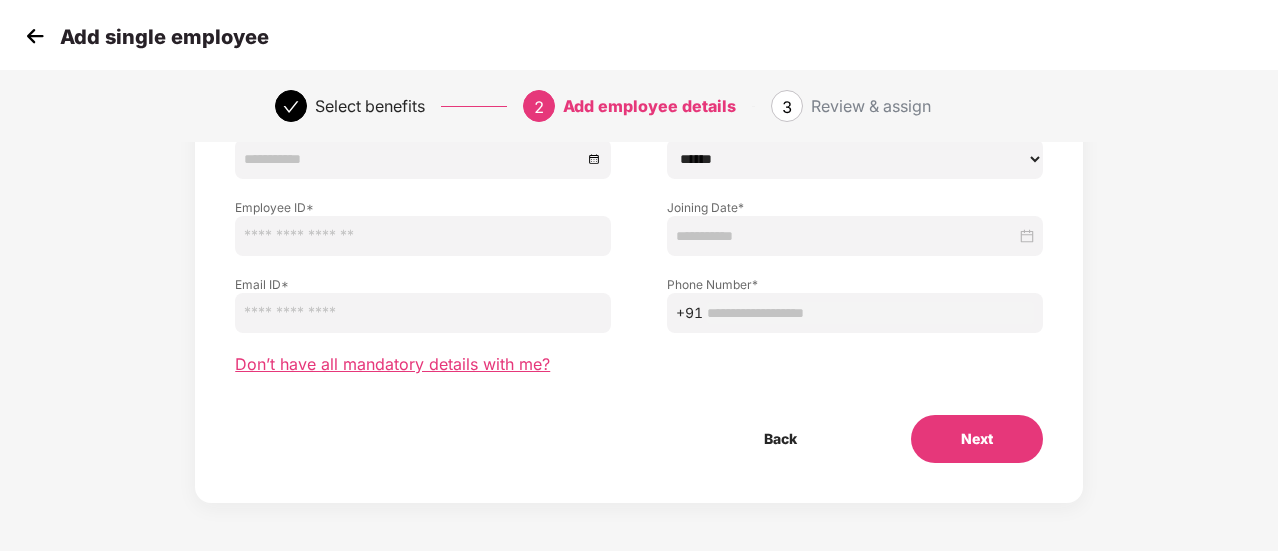 click on "Don’t have all mandatory details with me?" at bounding box center (392, 364) 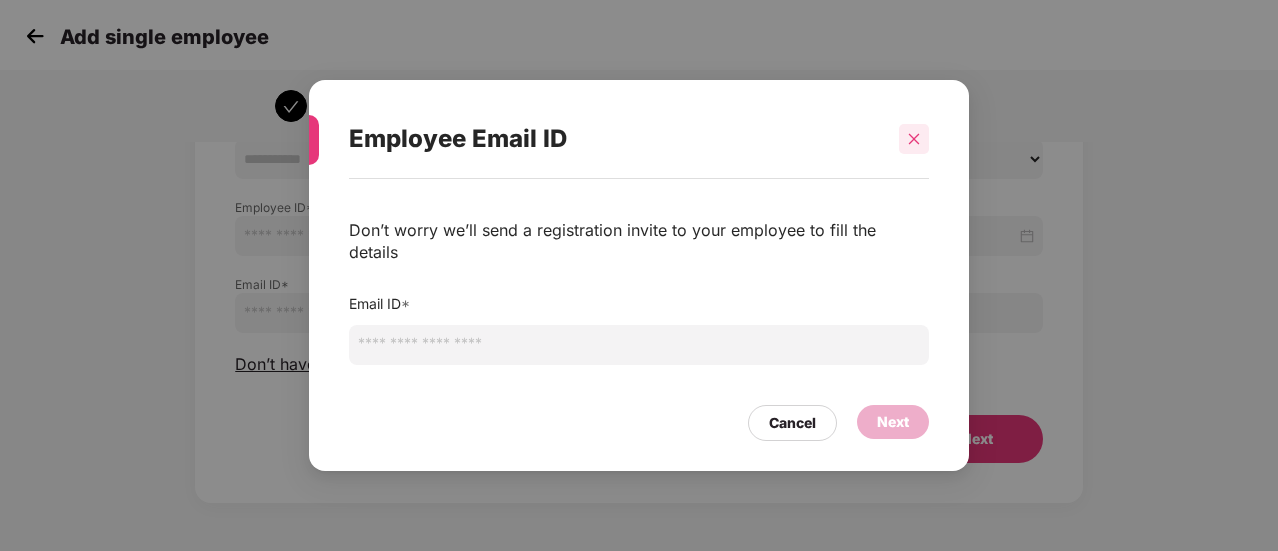 click 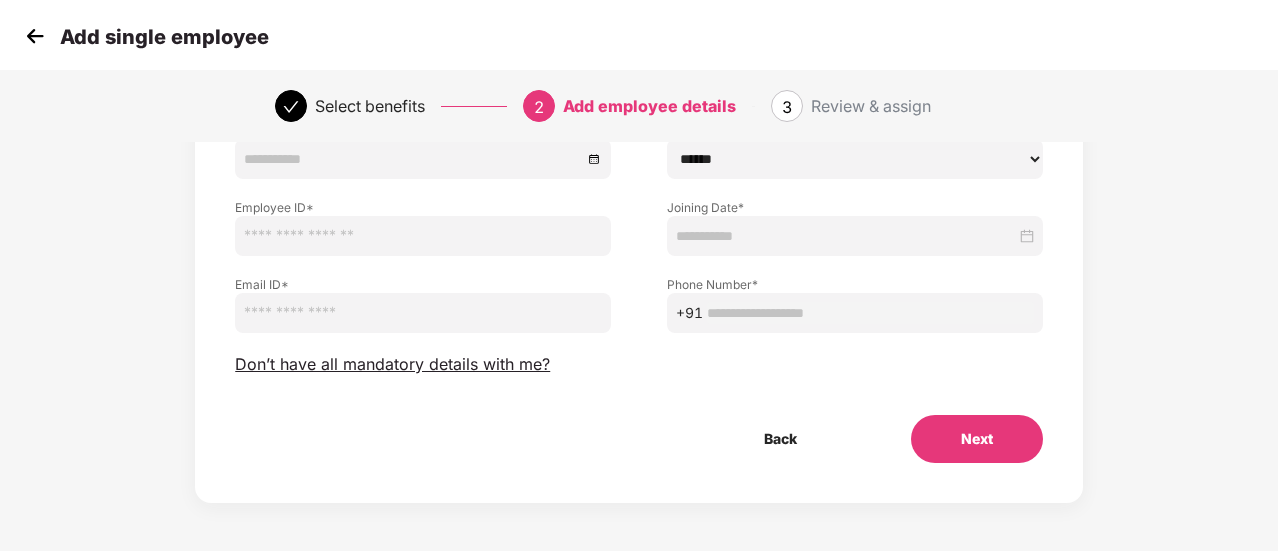 scroll, scrollTop: 0, scrollLeft: 0, axis: both 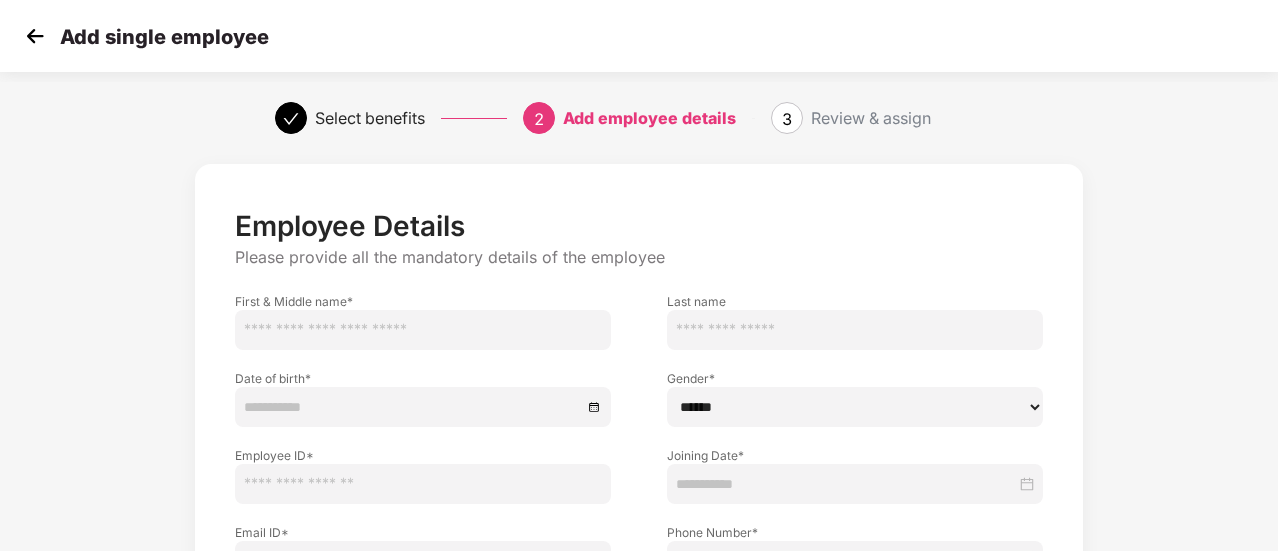 click at bounding box center [35, 36] 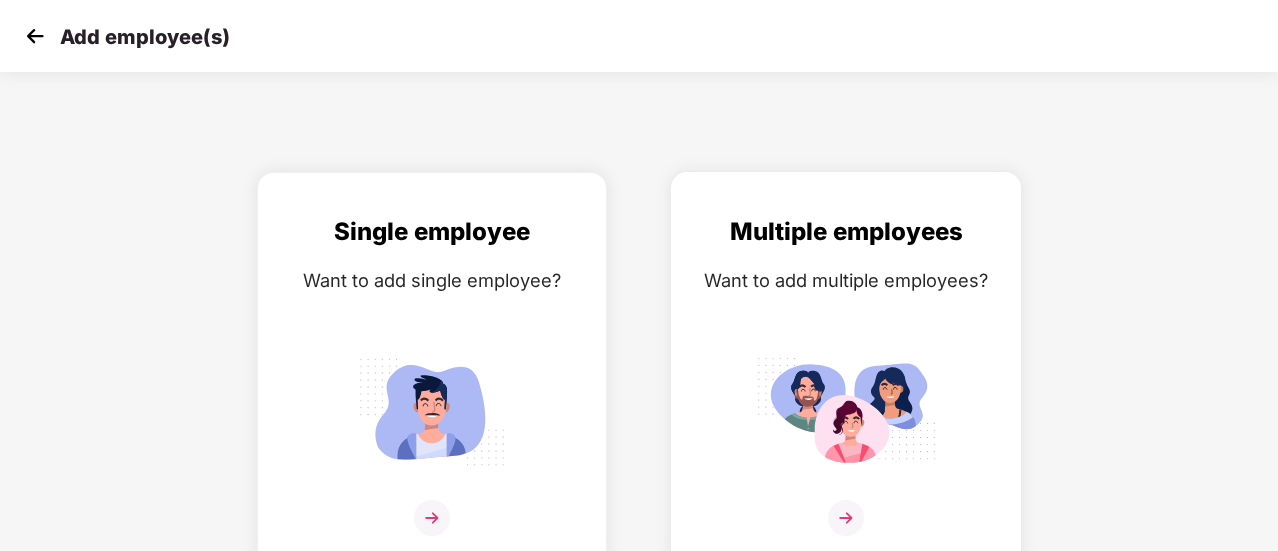 click on "Multiple employees" at bounding box center (846, 232) 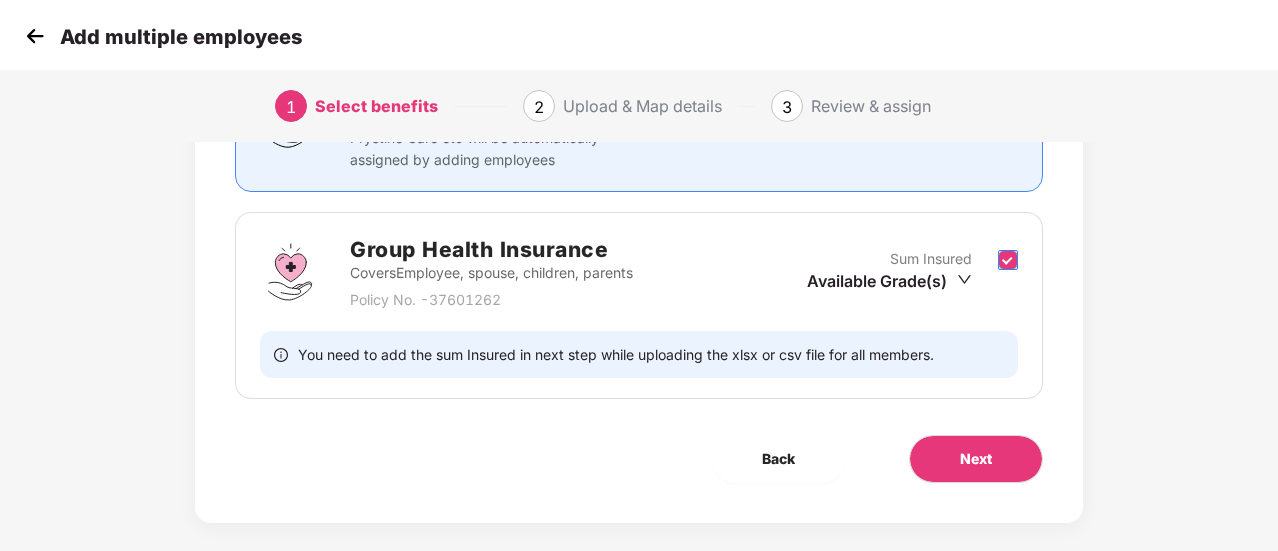 scroll, scrollTop: 253, scrollLeft: 0, axis: vertical 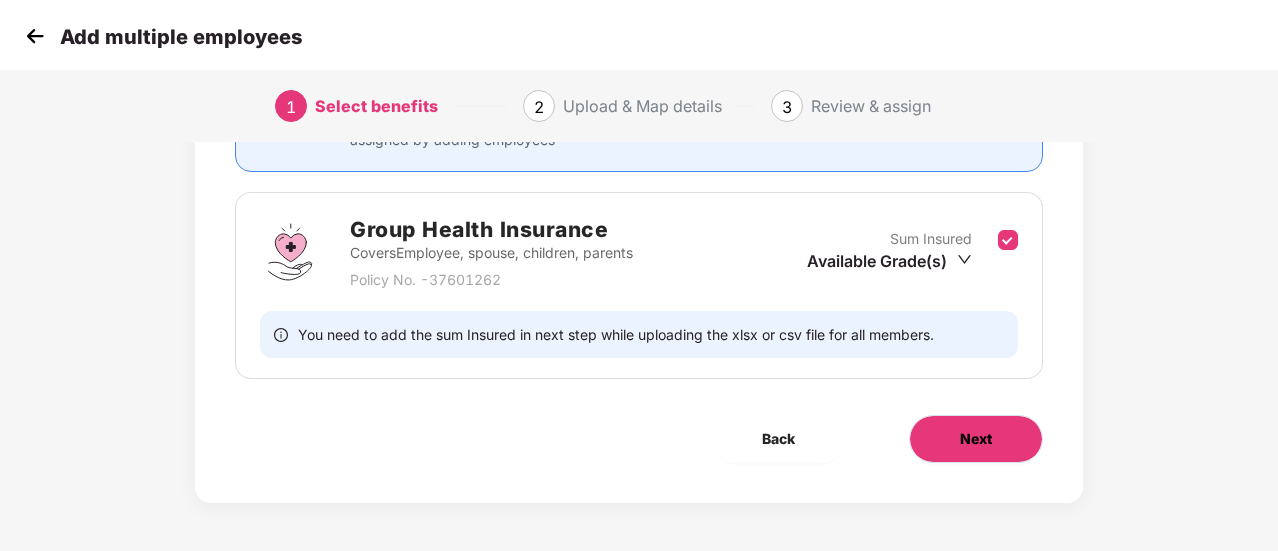 click on "Next" at bounding box center [976, 439] 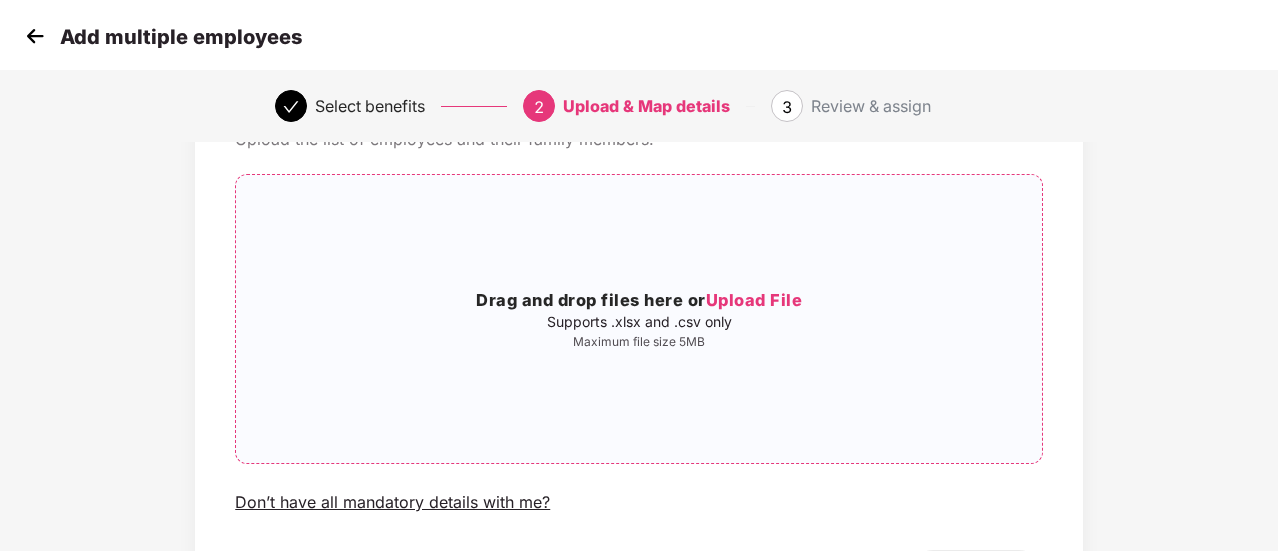 scroll, scrollTop: 136, scrollLeft: 0, axis: vertical 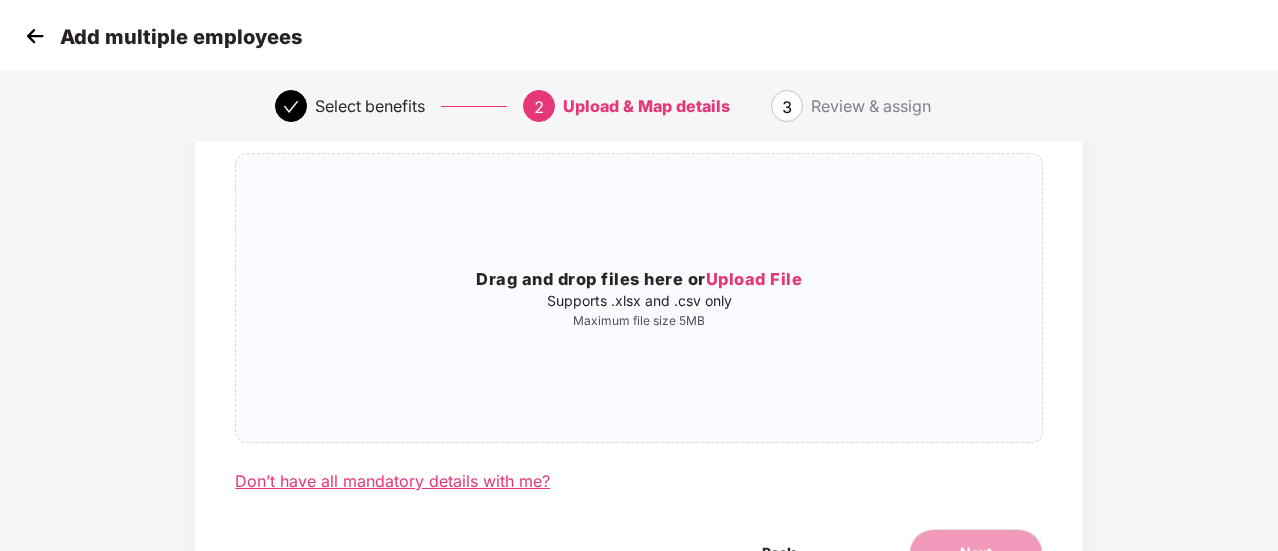 click on "Don’t have all mandatory details with me?" at bounding box center (392, 481) 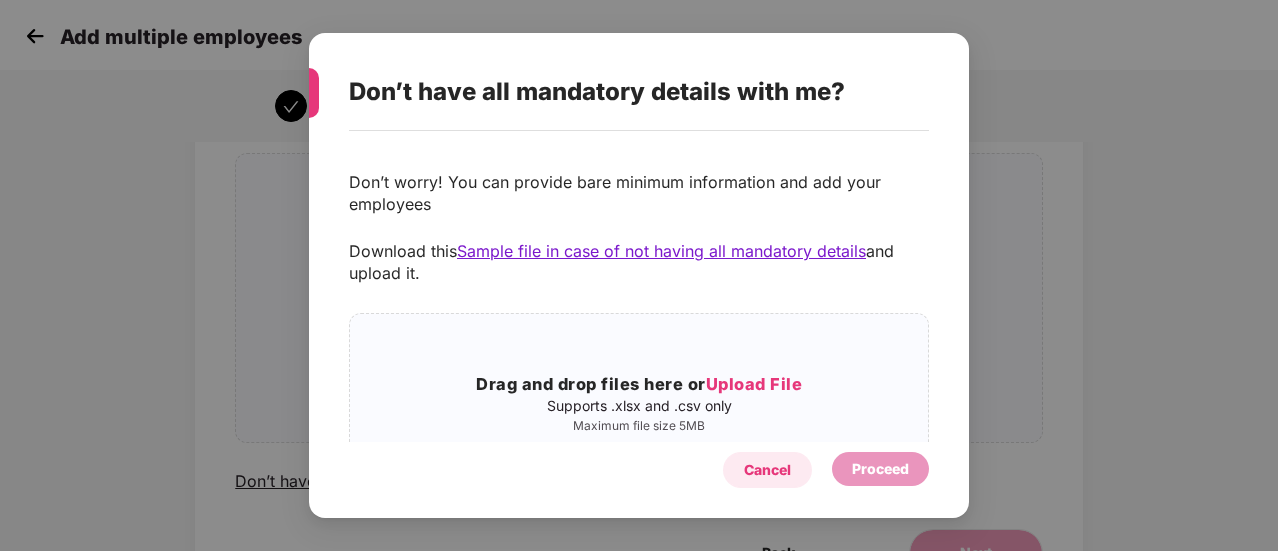 click on "Cancel" at bounding box center [767, 470] 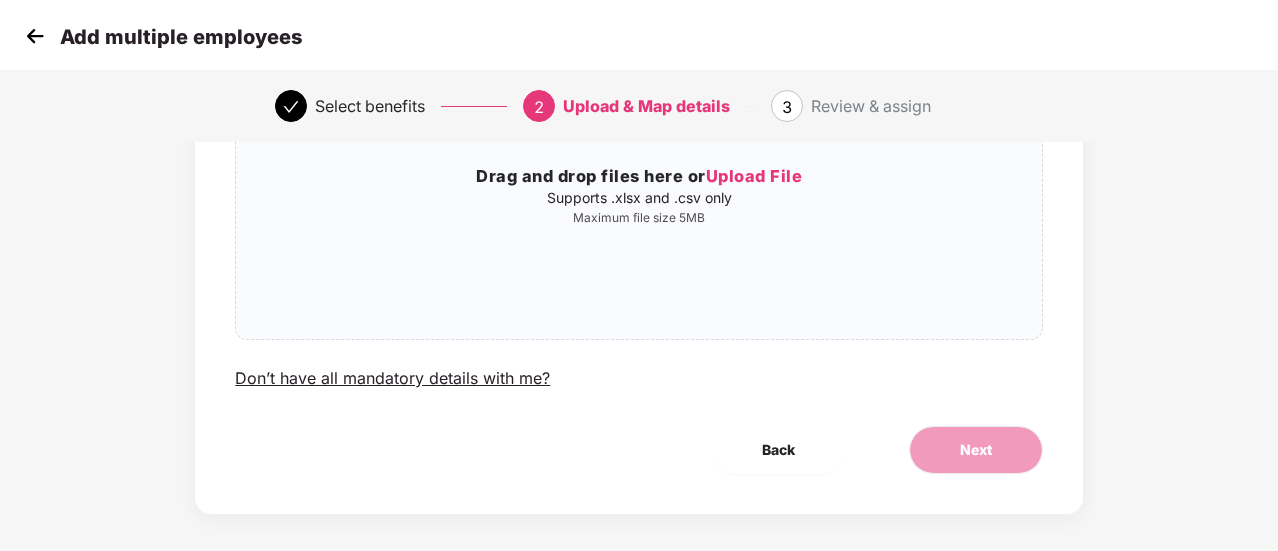 scroll, scrollTop: 252, scrollLeft: 0, axis: vertical 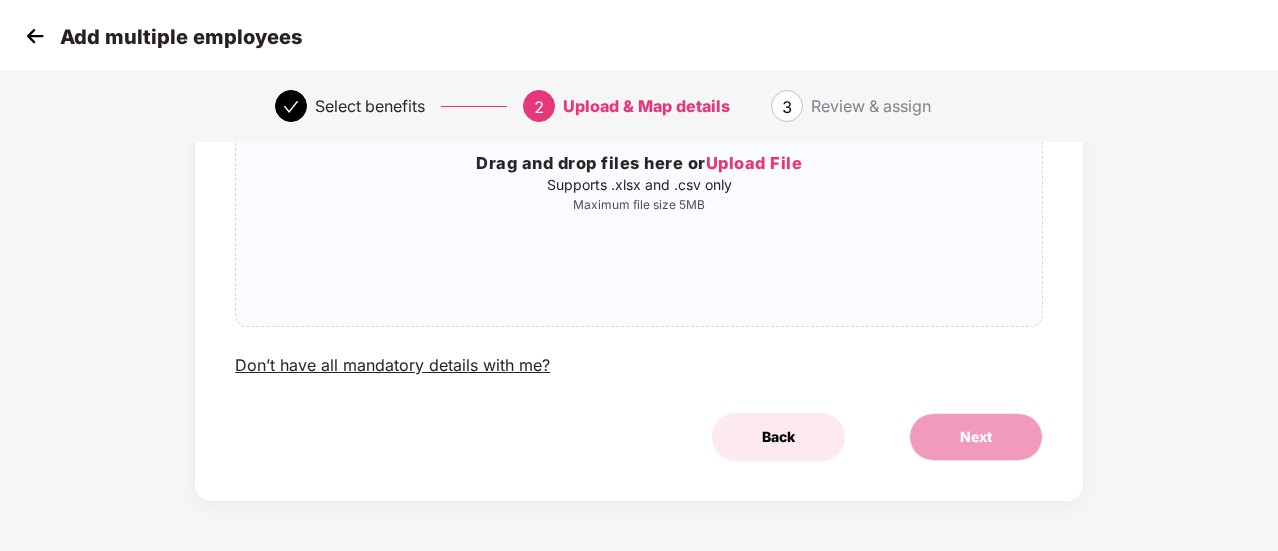 click on "Back" at bounding box center (778, 437) 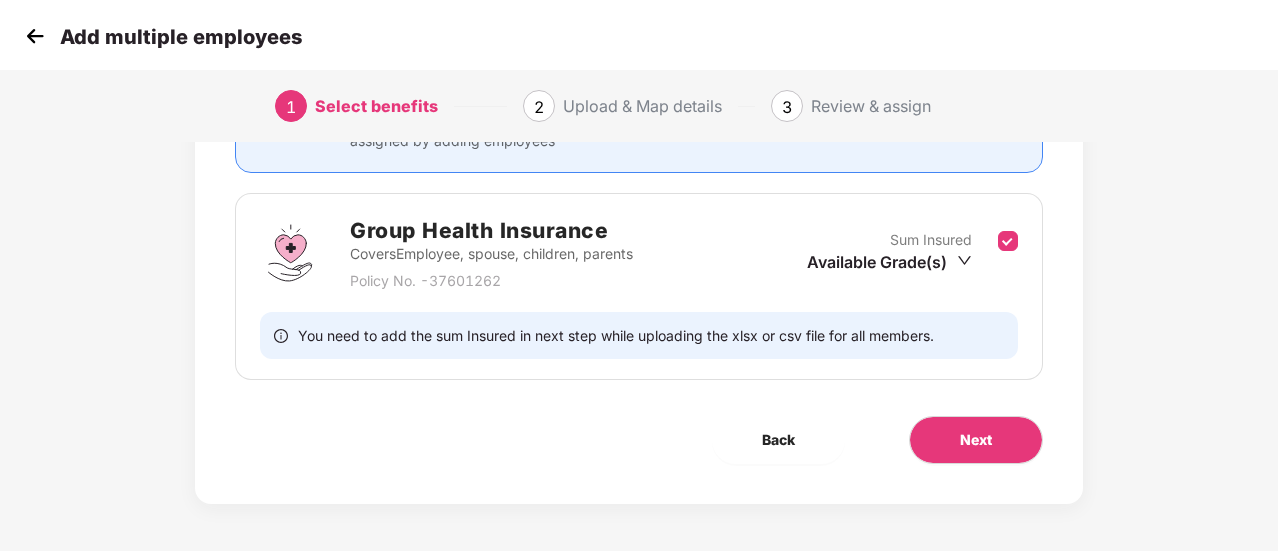 scroll, scrollTop: 0, scrollLeft: 0, axis: both 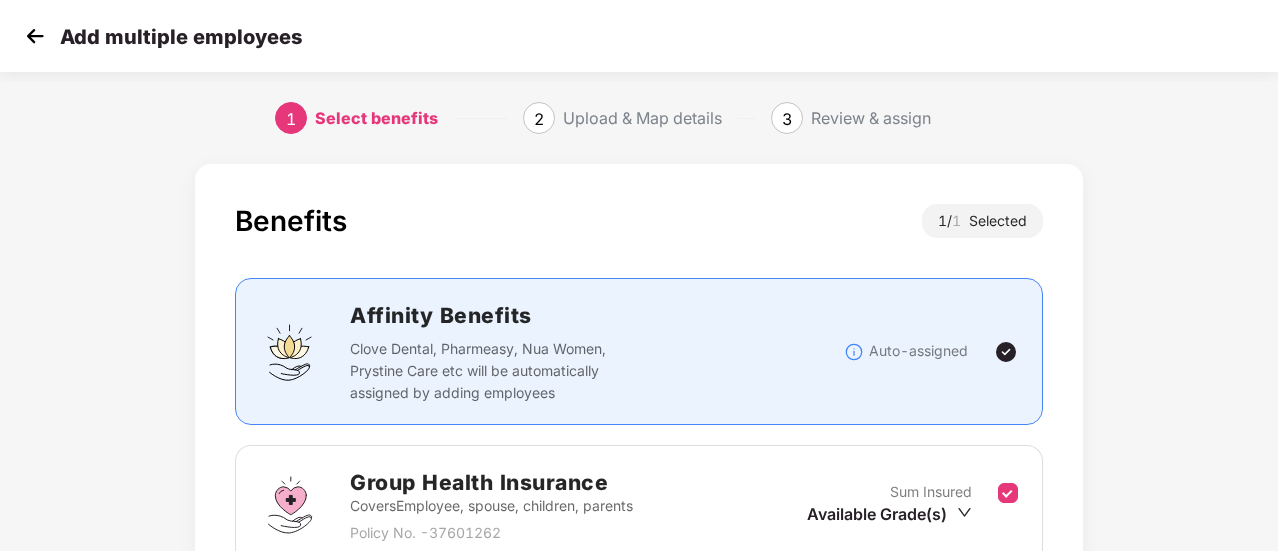 click at bounding box center [35, 36] 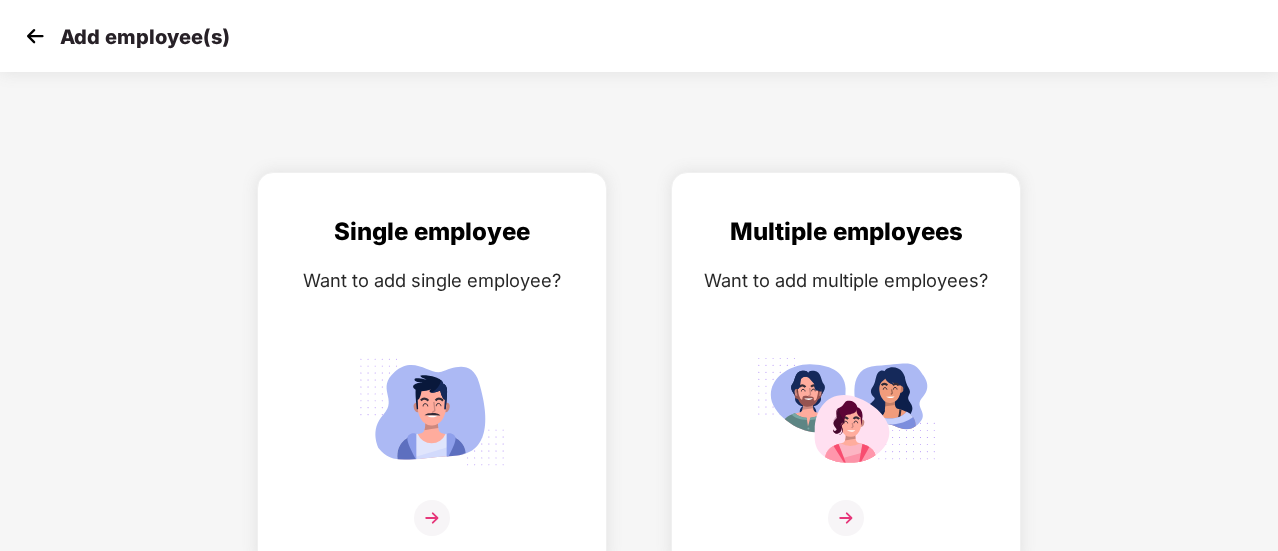 click at bounding box center (35, 36) 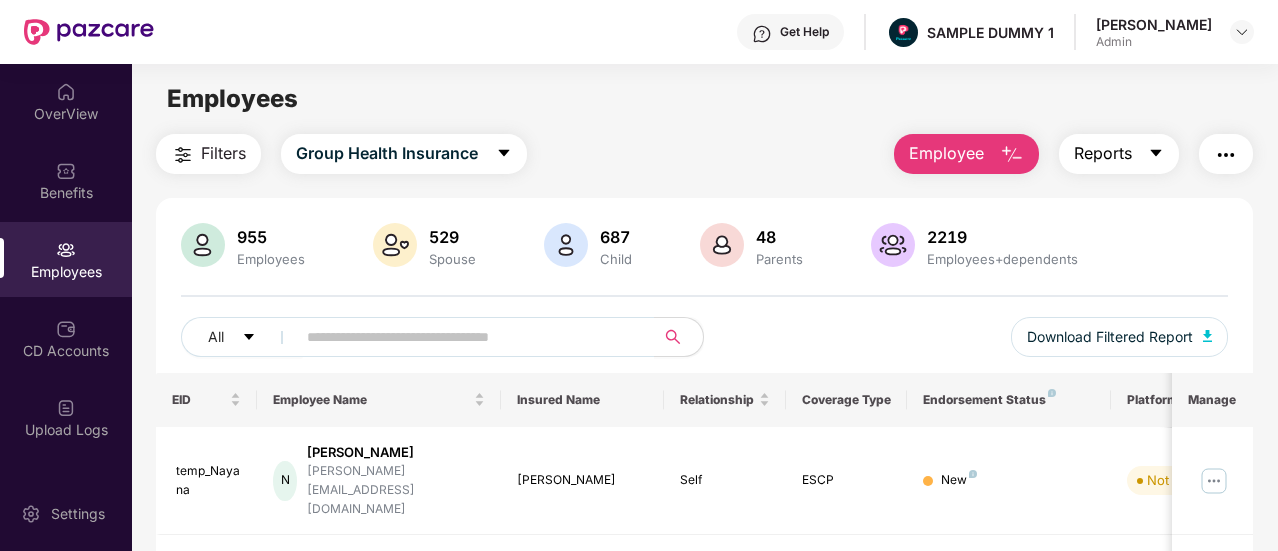 click on "Reports" at bounding box center [1103, 153] 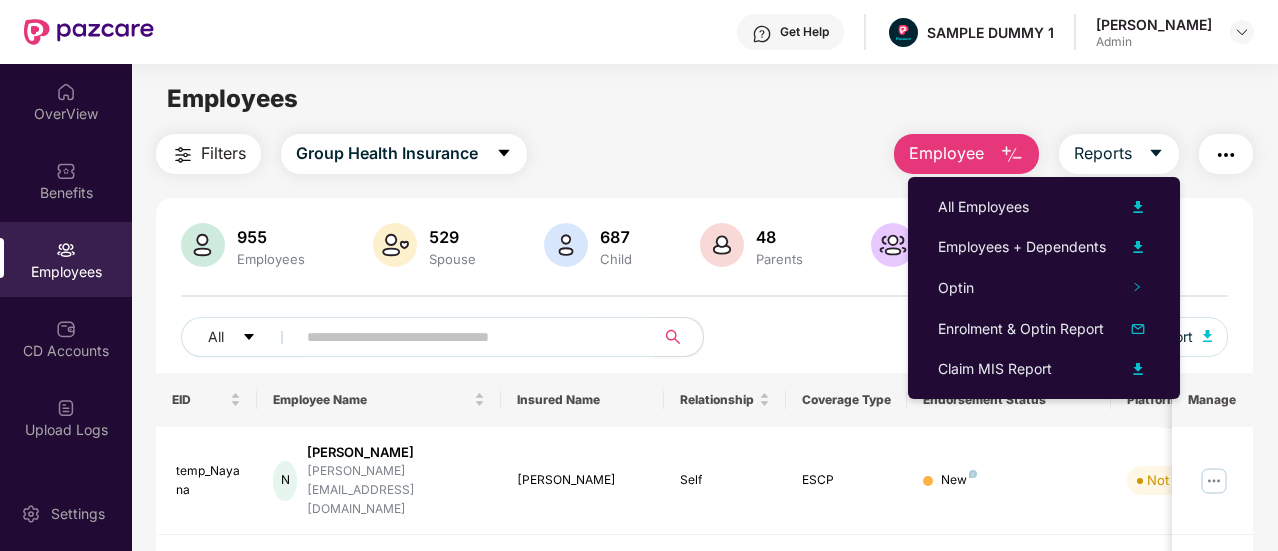 click on "Filters Group Health Insurance Employee  Reports 955 Employees 529 Spouse 687 Child [DEMOGRAPHIC_DATA] Parents 2219 Employees+dependents All Download Filtered Report EID Employee Name Insured Name Relationship Coverage Type Endorsement Status Platform Status Joining Date Manage                   temp_Nayana [GEOGRAPHIC_DATA][PERSON_NAME]   [PERSON_NAME][EMAIL_ADDRESS][DOMAIN_NAME] [PERSON_NAME]  Self ESCP New Not Verified [DATE] temp_aafia A [PERSON_NAME]   [PERSON_NAME].ujede@billennium... [PERSON_NAME]  Self ESCP New Not Verified [DATE] temp_jadhav TJ [PERSON_NAME]   [PERSON_NAME].jadhav@billenn... [PERSON_NAME] Self ESCP New Not Verified [DATE] temp_Smita S [PERSON_NAME]   [PERSON_NAME].[PERSON_NAME]@billennium.... [PERSON_NAME]  Self ESCP New Not Verified [DATE] temp_Ruchita R [PERSON_NAME]   [EMAIL_ADDRESS][DOMAIN_NAME] [PERSON_NAME]  Self ESCP New Not Verified [DATE] temp_Anirjit AG [PERSON_NAME]   [PERSON_NAME].ghosh@modenik.... [PERSON_NAME] Self ESCP New Not Verified [DATE] temp_sarwesh S sarwesh   [EMAIL_ADDRESS][DOMAIN_NAME] [PERSON_NAME]  Self ESCP New Not Verified [DATE] temp_Arekar SA [PERSON_NAME]   Self ESCP" at bounding box center (704, 742) 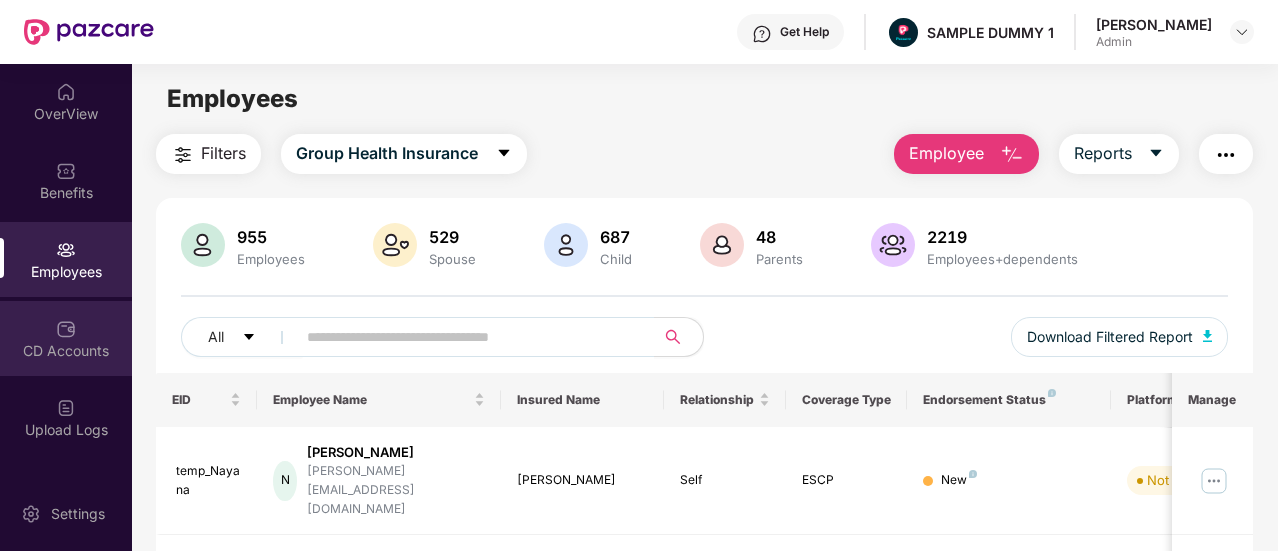 scroll, scrollTop: 92, scrollLeft: 0, axis: vertical 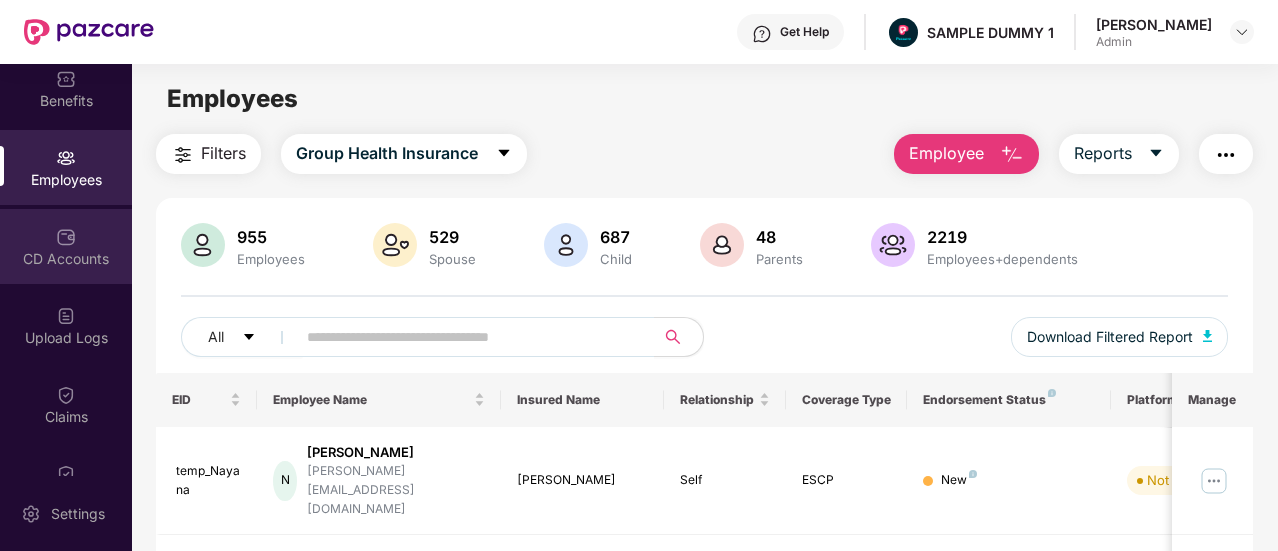 click at bounding box center [66, 237] 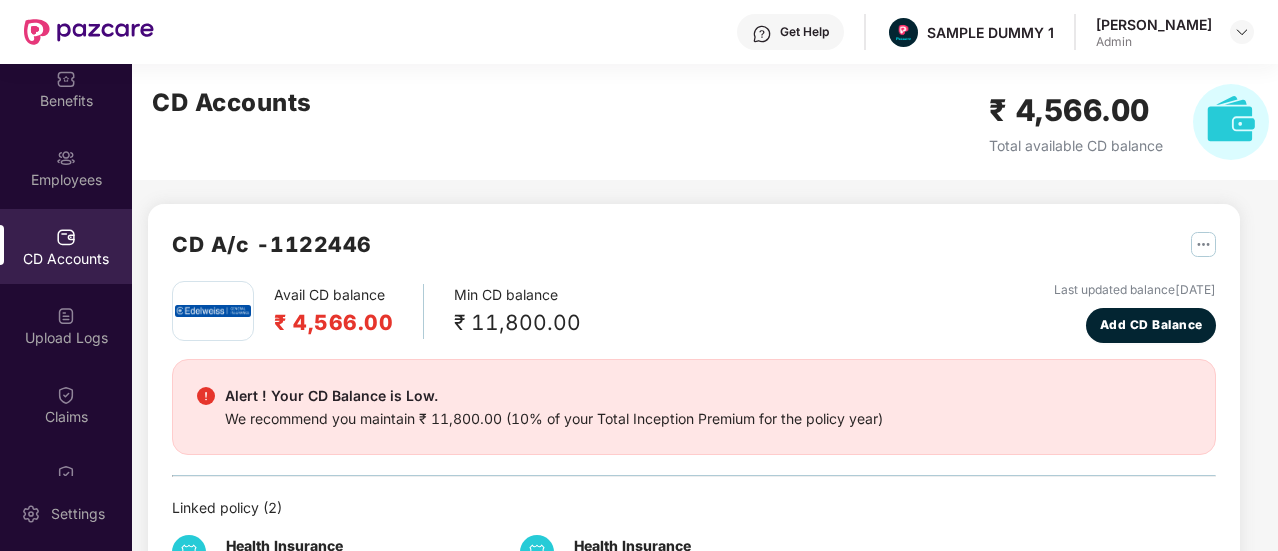 scroll, scrollTop: 96, scrollLeft: 0, axis: vertical 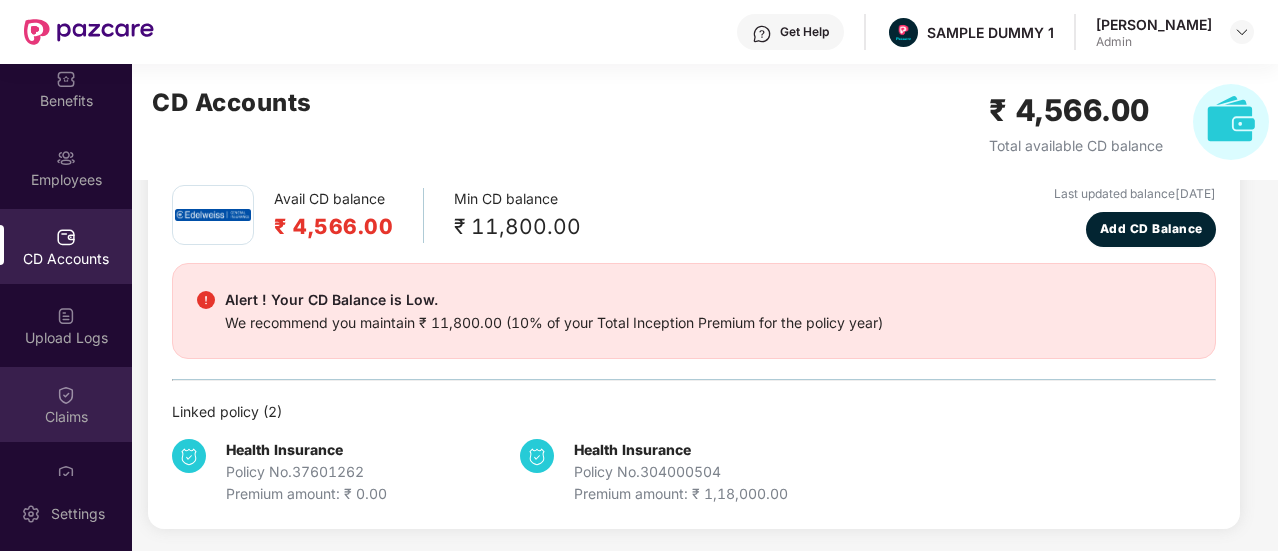 click on "Claims" at bounding box center (66, 417) 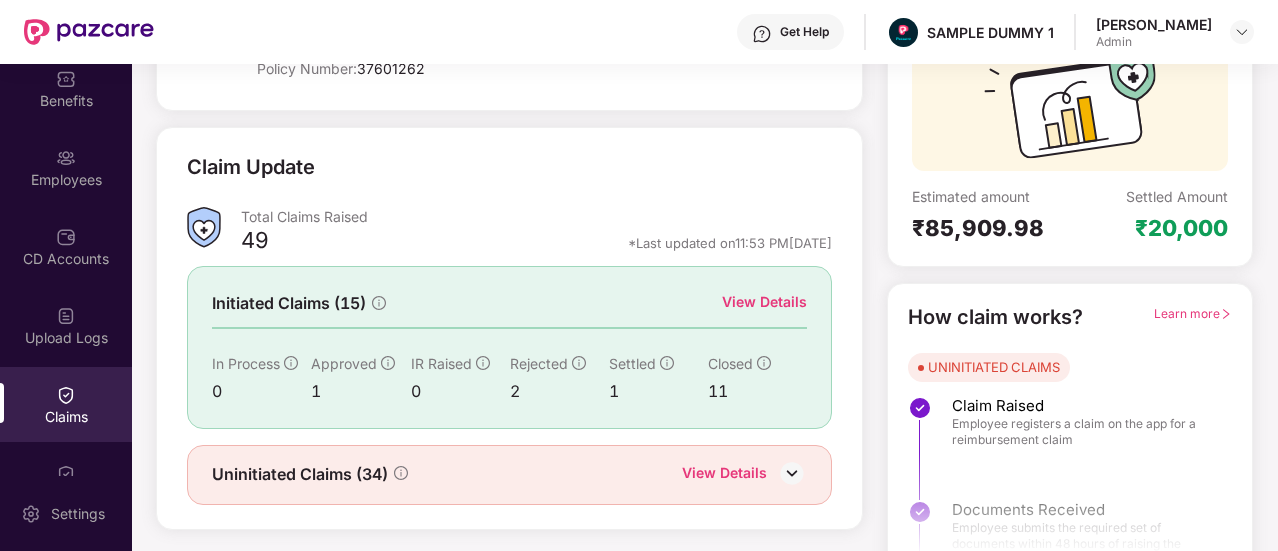 scroll, scrollTop: 230, scrollLeft: 0, axis: vertical 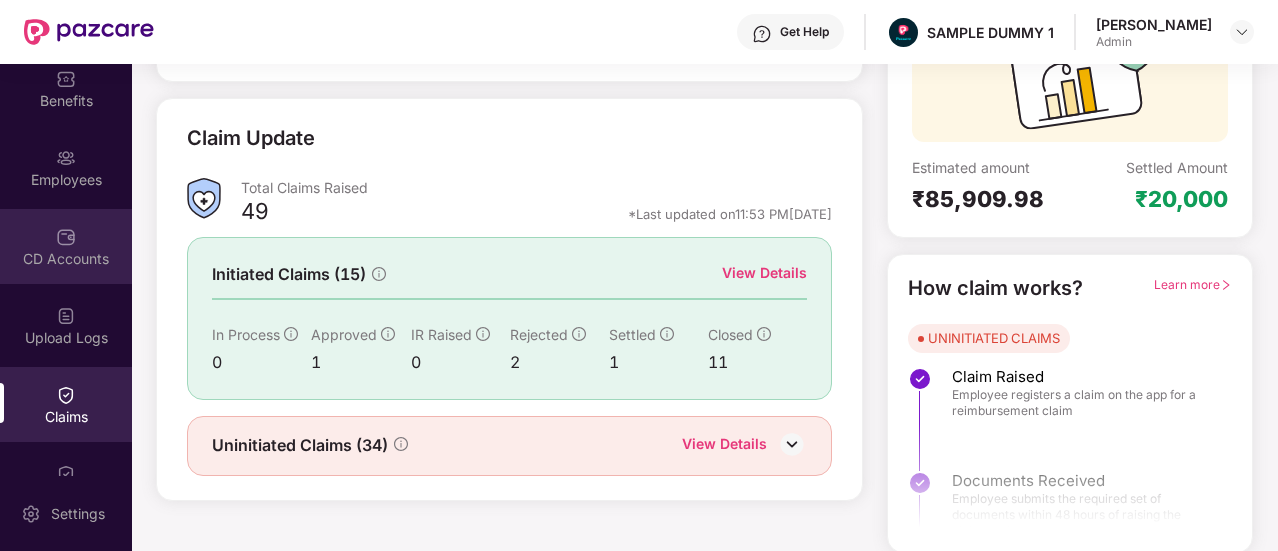click on "CD Accounts" at bounding box center [66, 259] 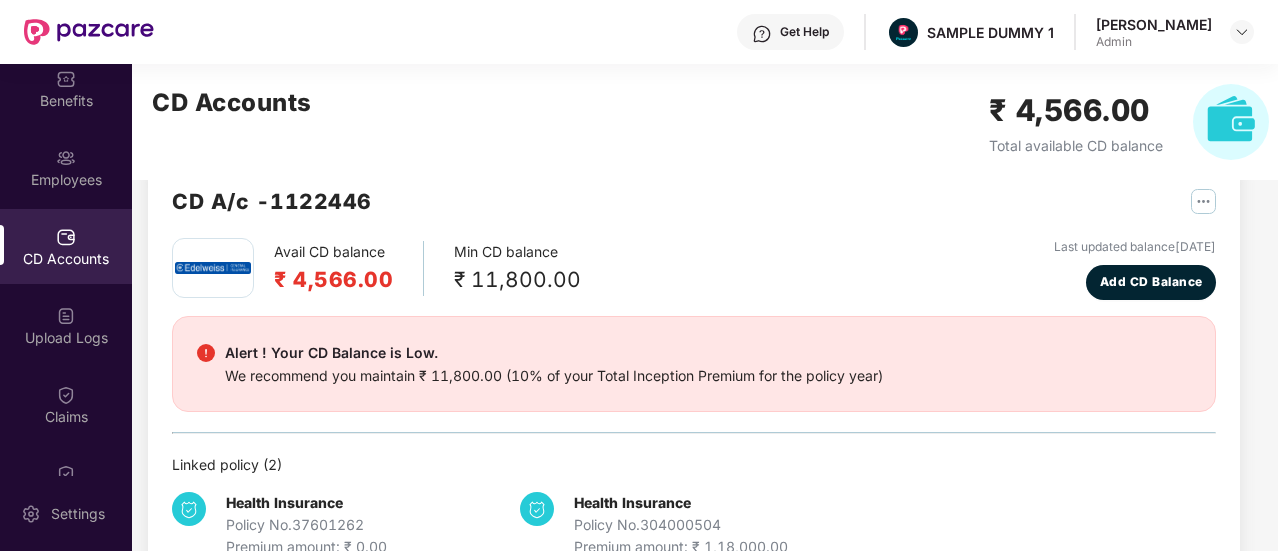 scroll, scrollTop: 53, scrollLeft: 0, axis: vertical 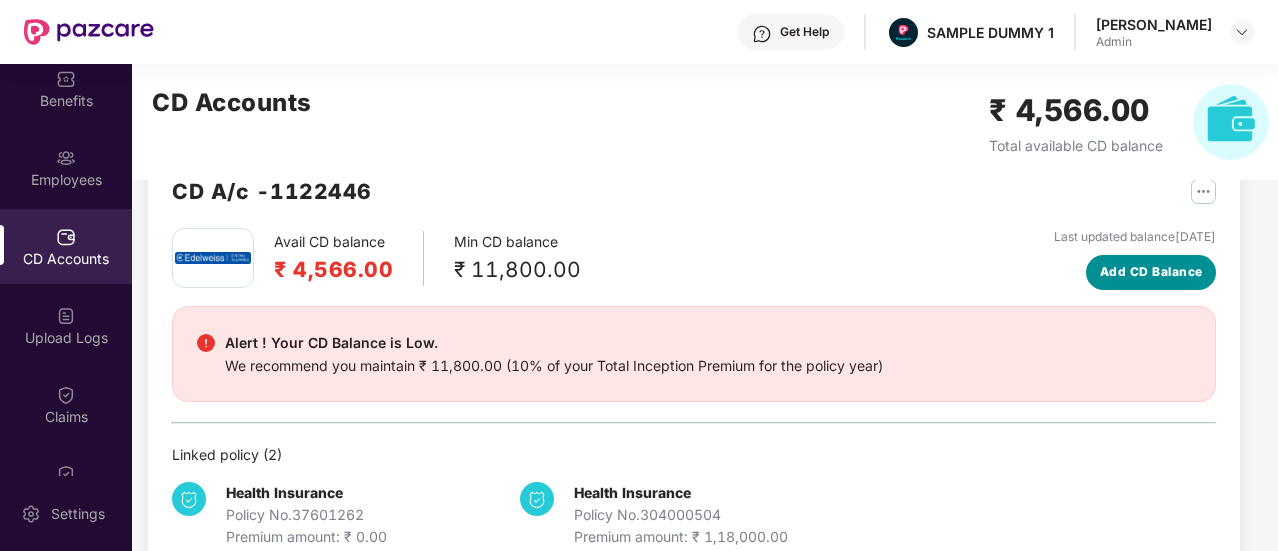 click on "Add CD Balance" at bounding box center [1151, 272] 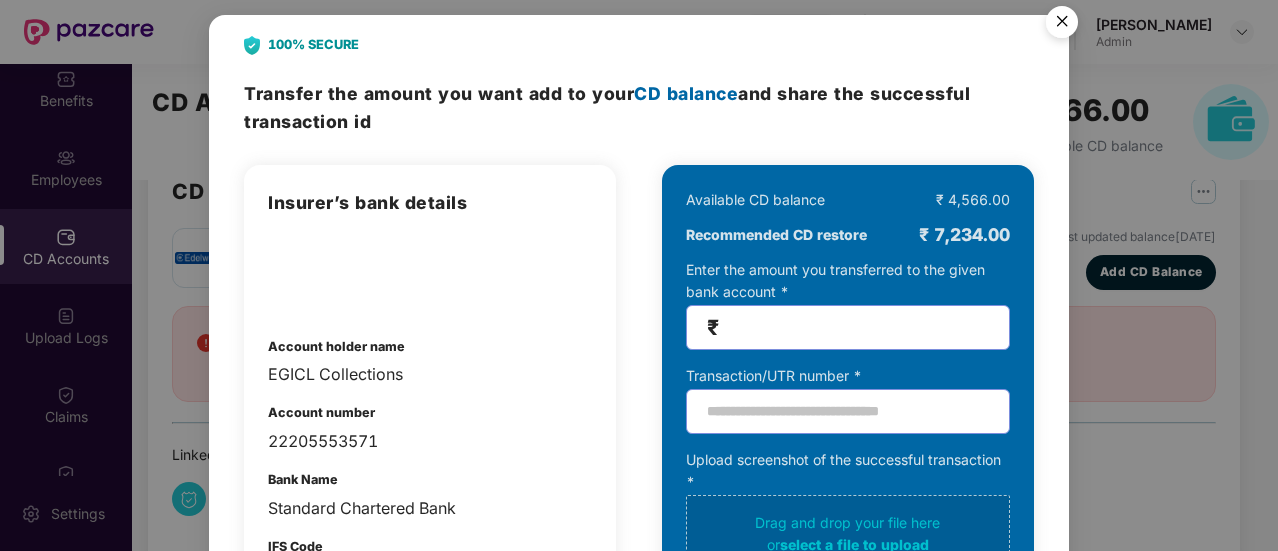 scroll, scrollTop: 12, scrollLeft: 0, axis: vertical 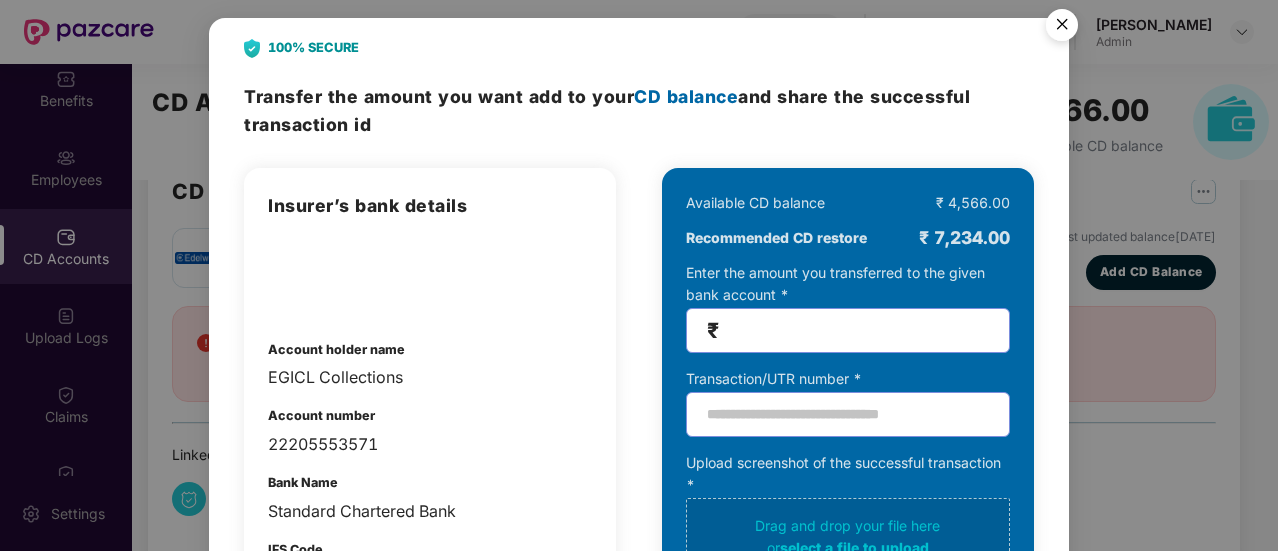 click at bounding box center (1062, 28) 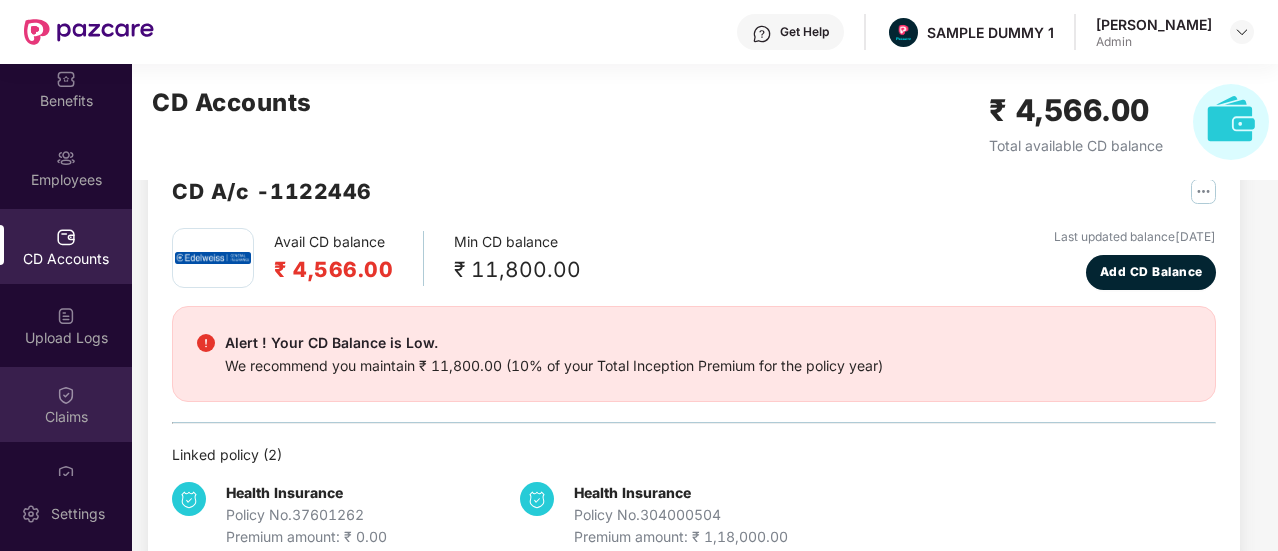 click at bounding box center [66, 395] 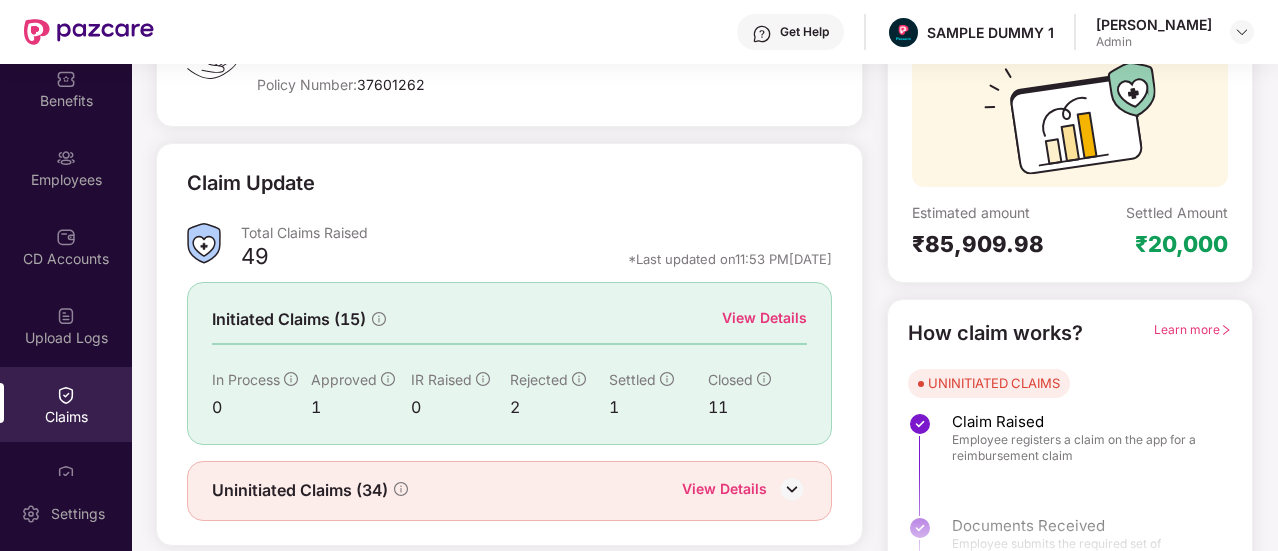 scroll, scrollTop: 230, scrollLeft: 0, axis: vertical 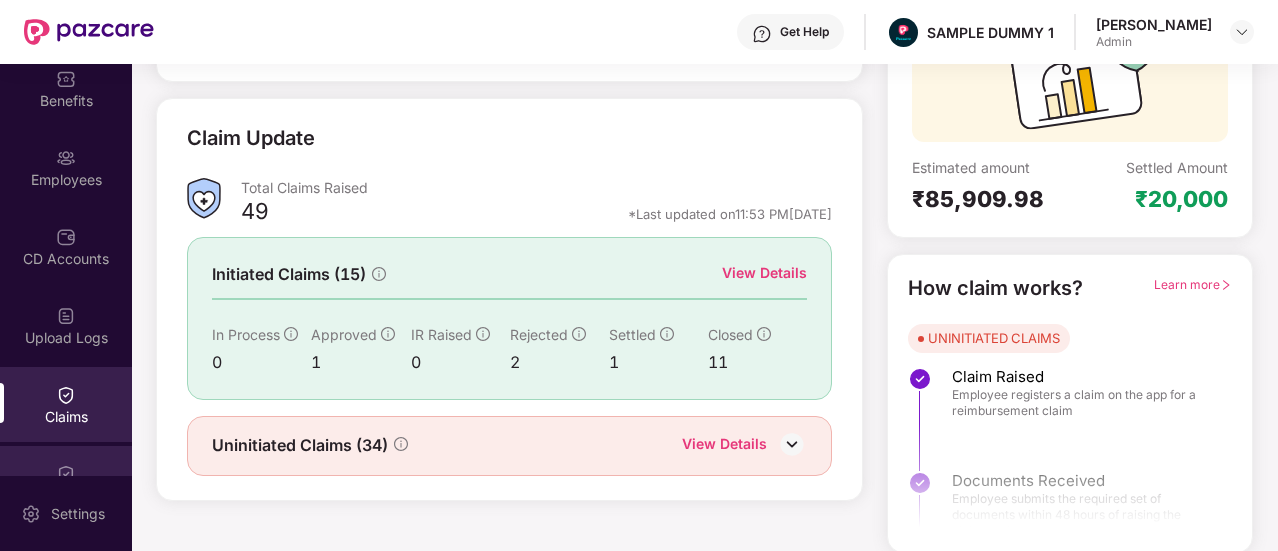 click at bounding box center (66, 472) 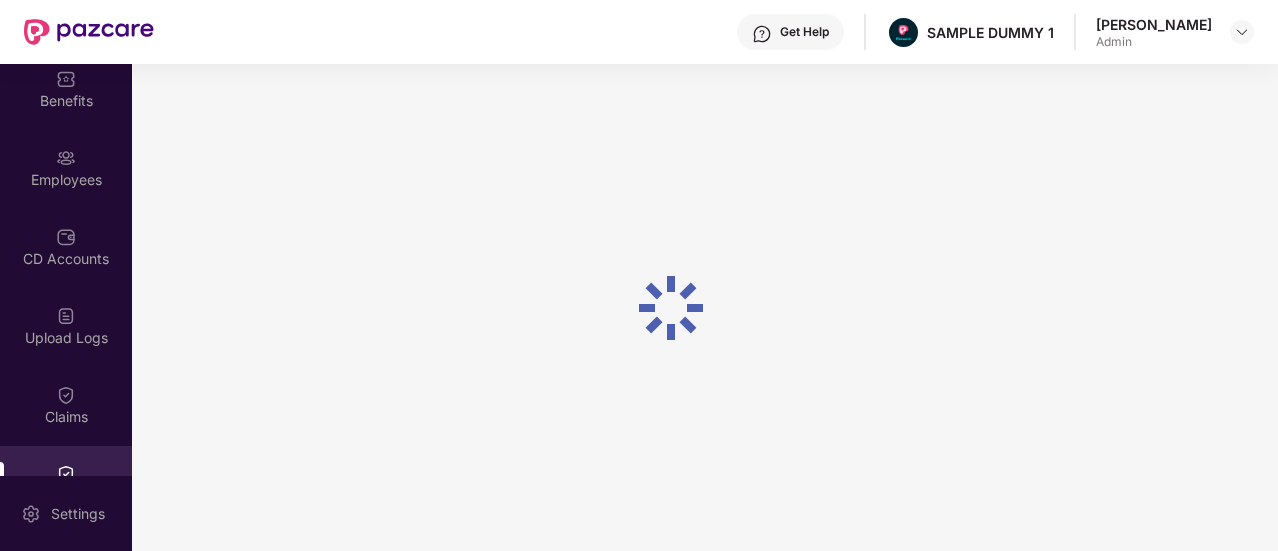 scroll, scrollTop: 0, scrollLeft: 0, axis: both 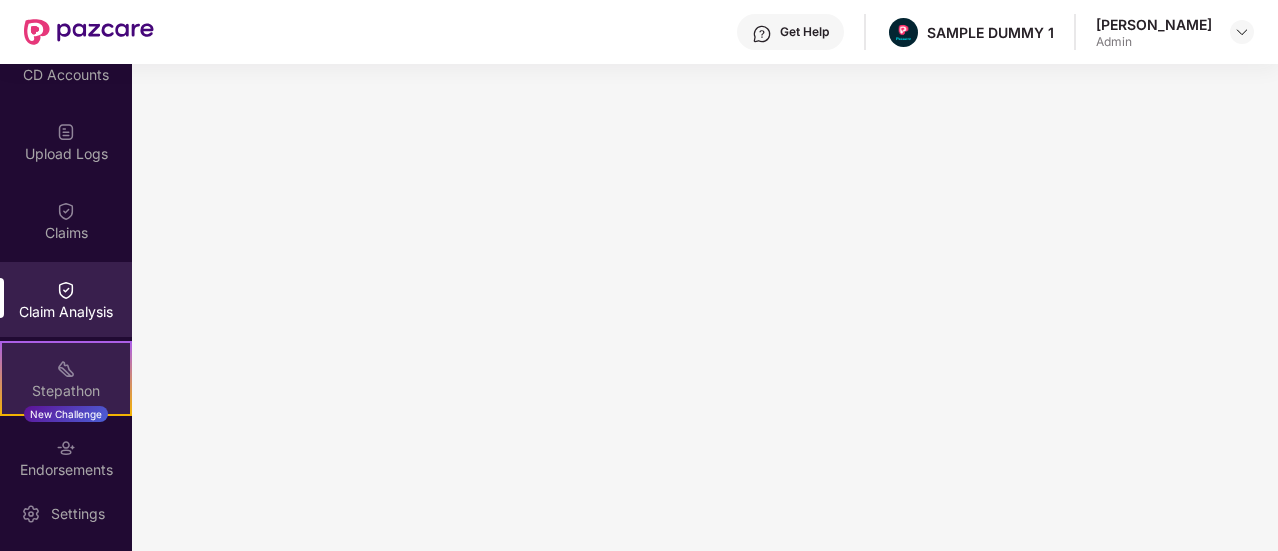 click at bounding box center [66, 369] 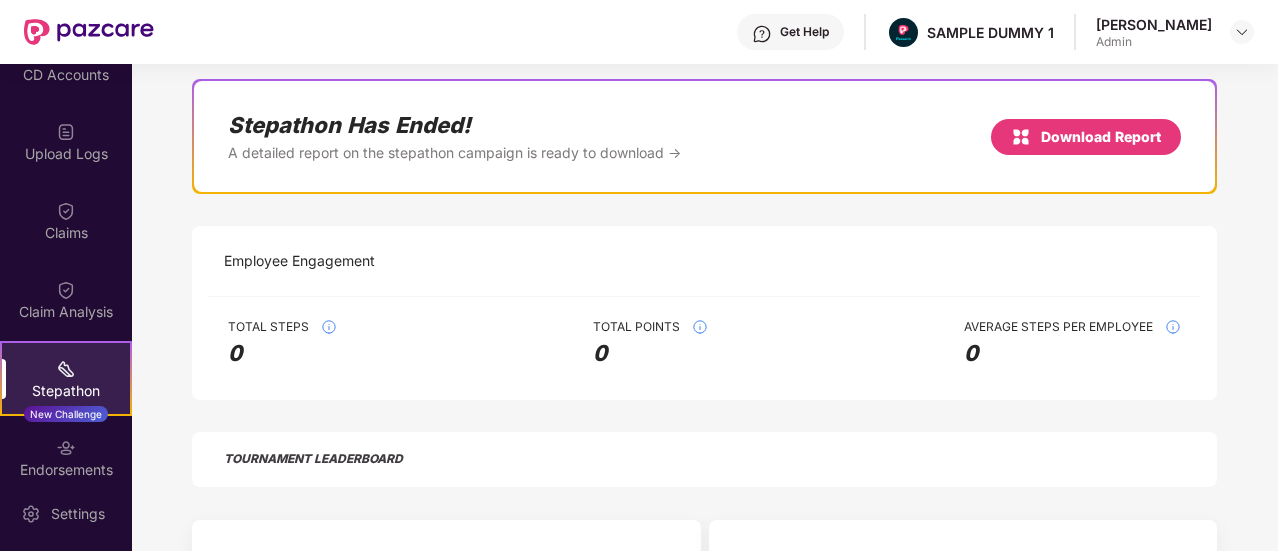 scroll, scrollTop: 0, scrollLeft: 0, axis: both 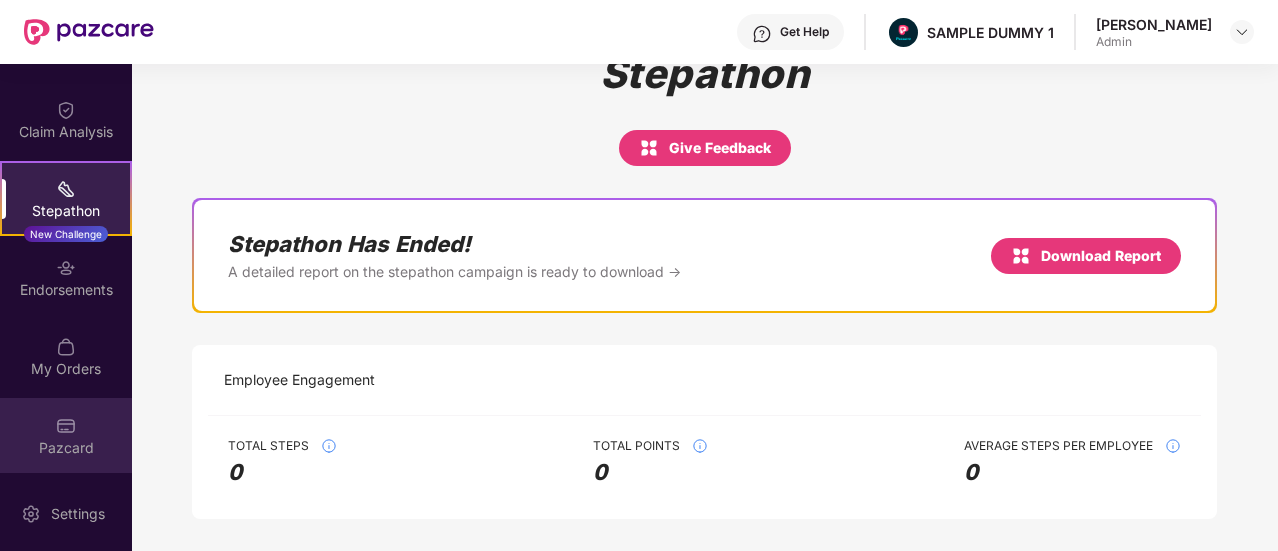 click at bounding box center (66, 426) 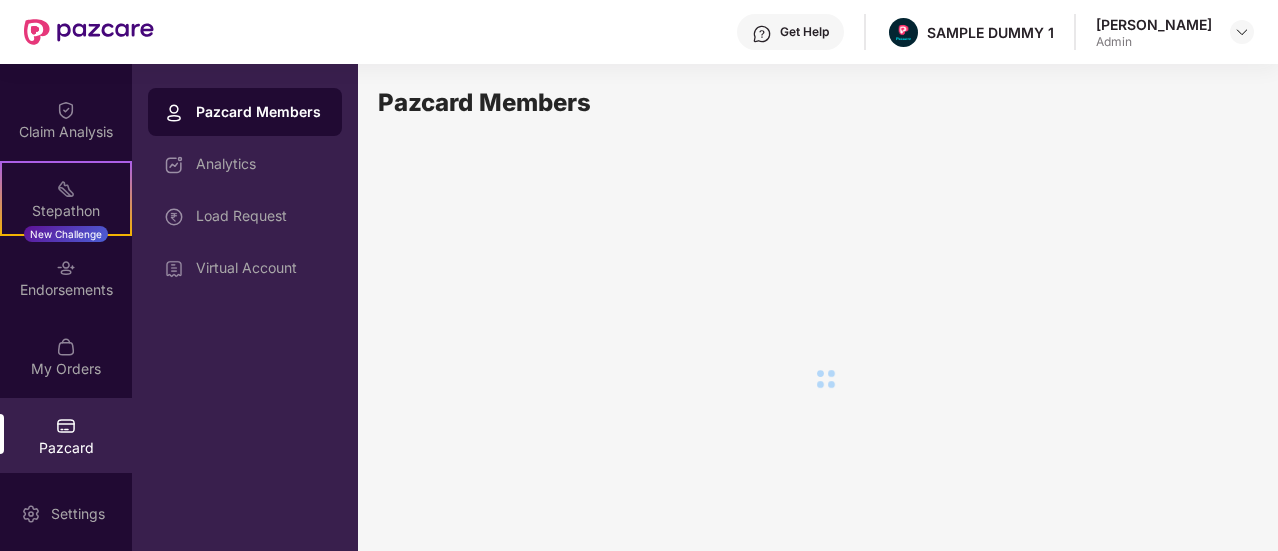 scroll, scrollTop: 0, scrollLeft: 0, axis: both 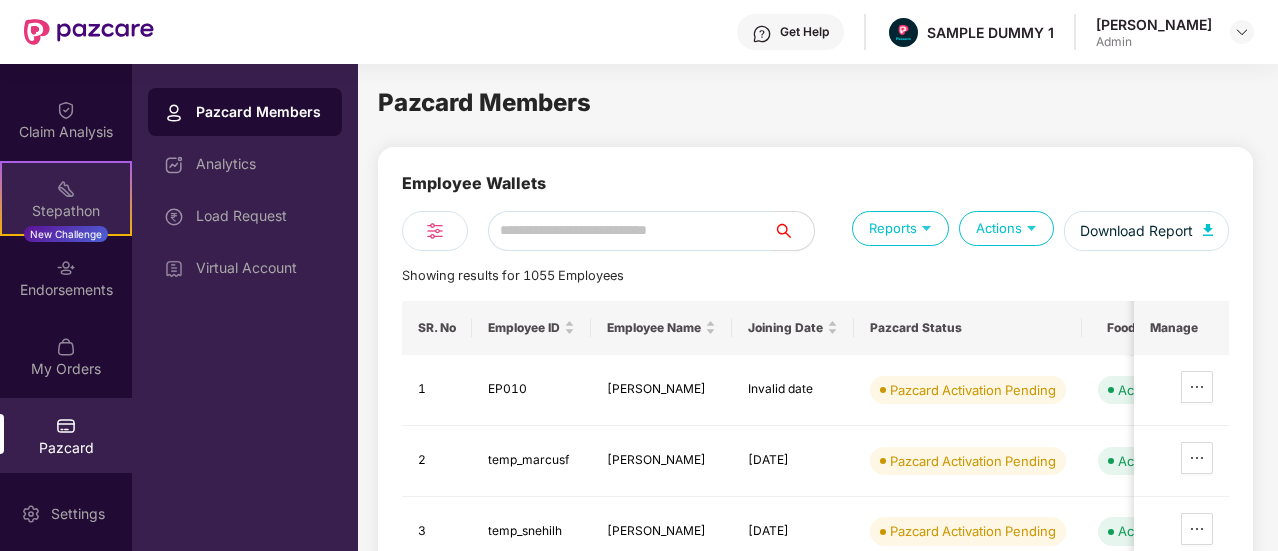click on "Stepathon" at bounding box center (66, 211) 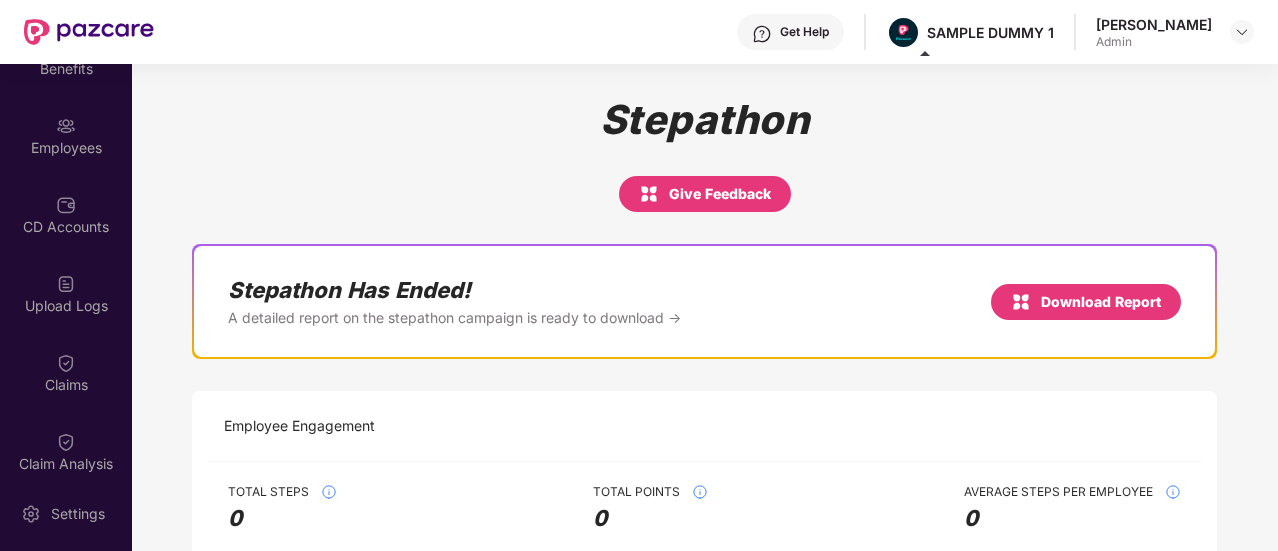 scroll, scrollTop: 0, scrollLeft: 0, axis: both 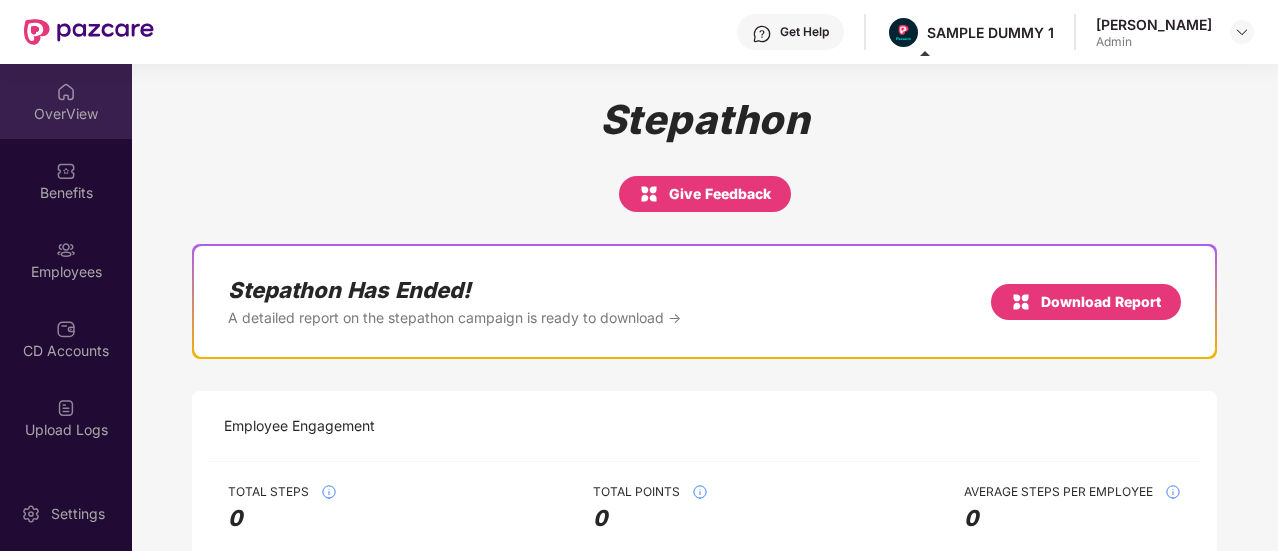 click on "OverView" at bounding box center [66, 114] 